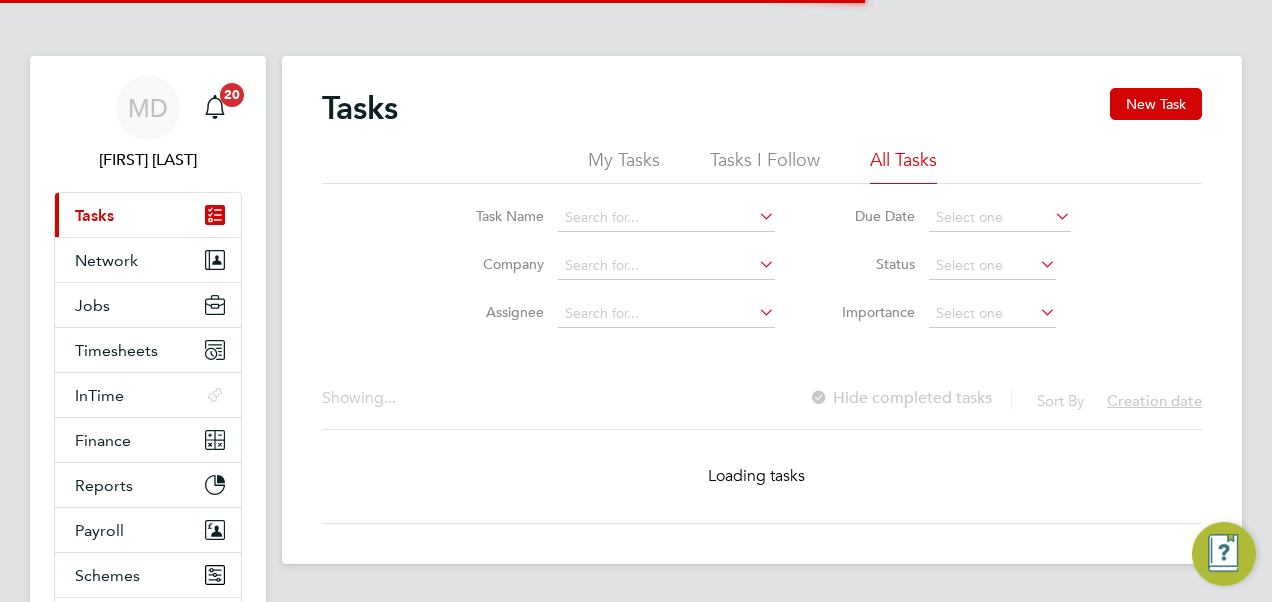 scroll, scrollTop: 0, scrollLeft: 0, axis: both 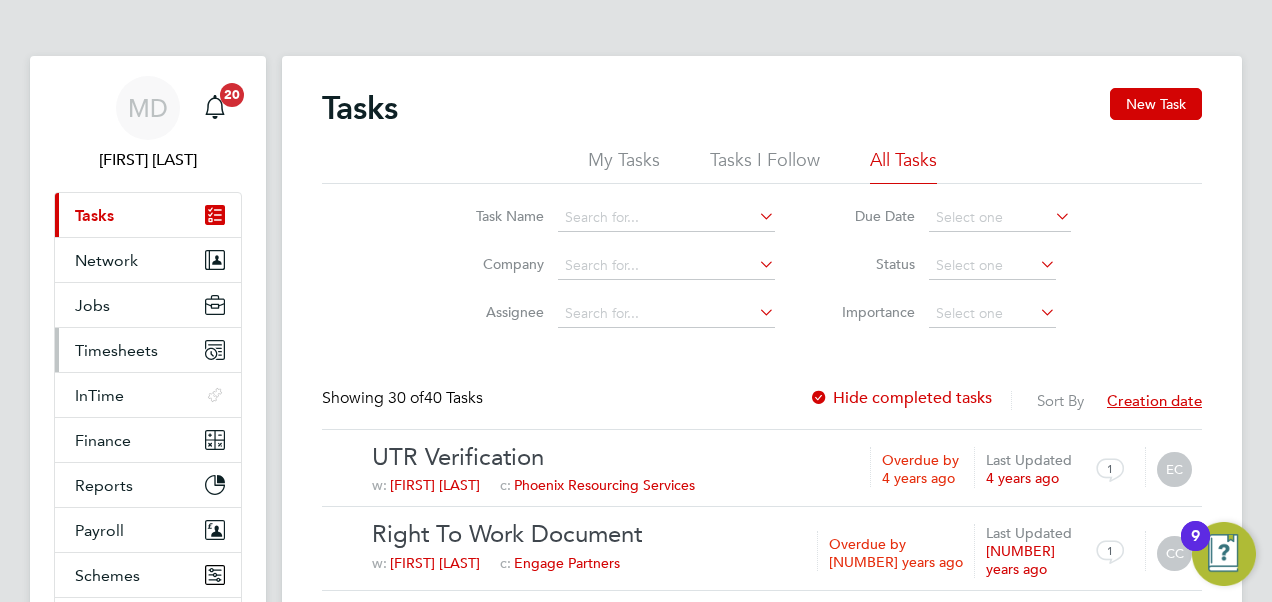 click on "Timesheets" at bounding box center (116, 350) 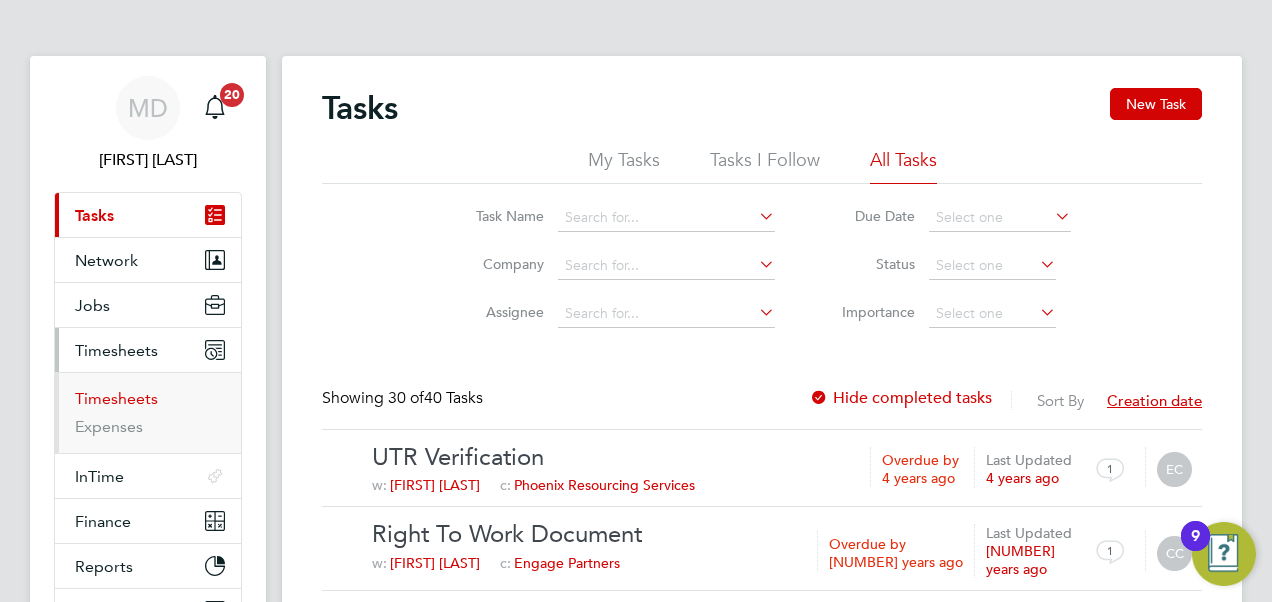 click on "Timesheets" at bounding box center (116, 398) 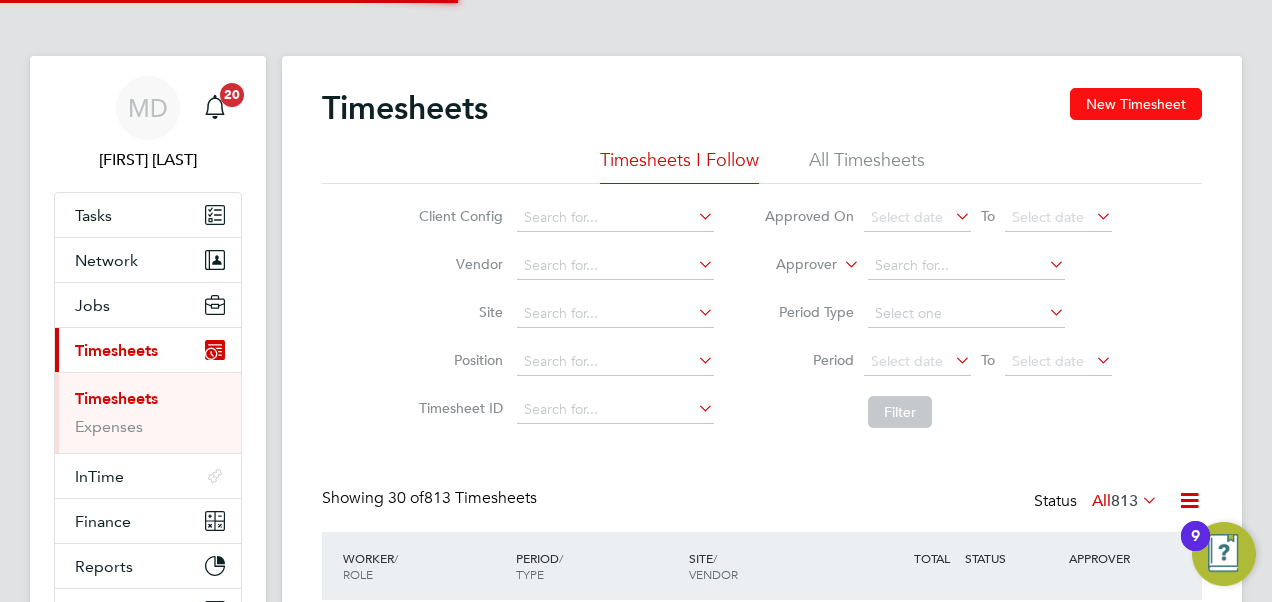 scroll, scrollTop: 10, scrollLeft: 10, axis: both 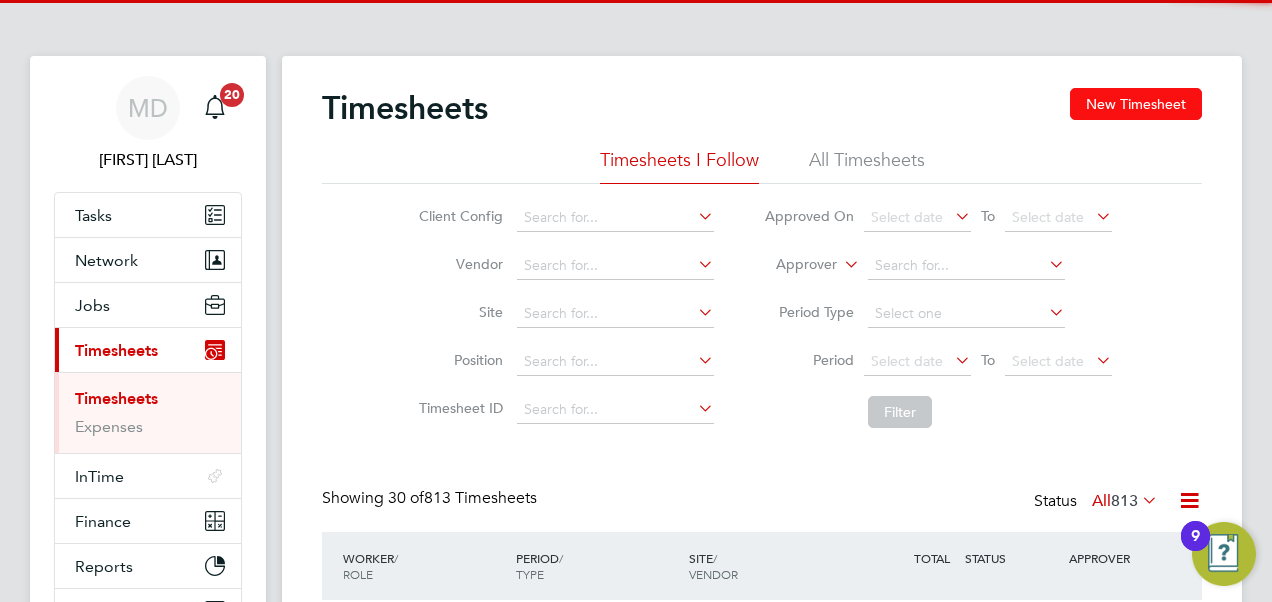 click on "New Timesheet" 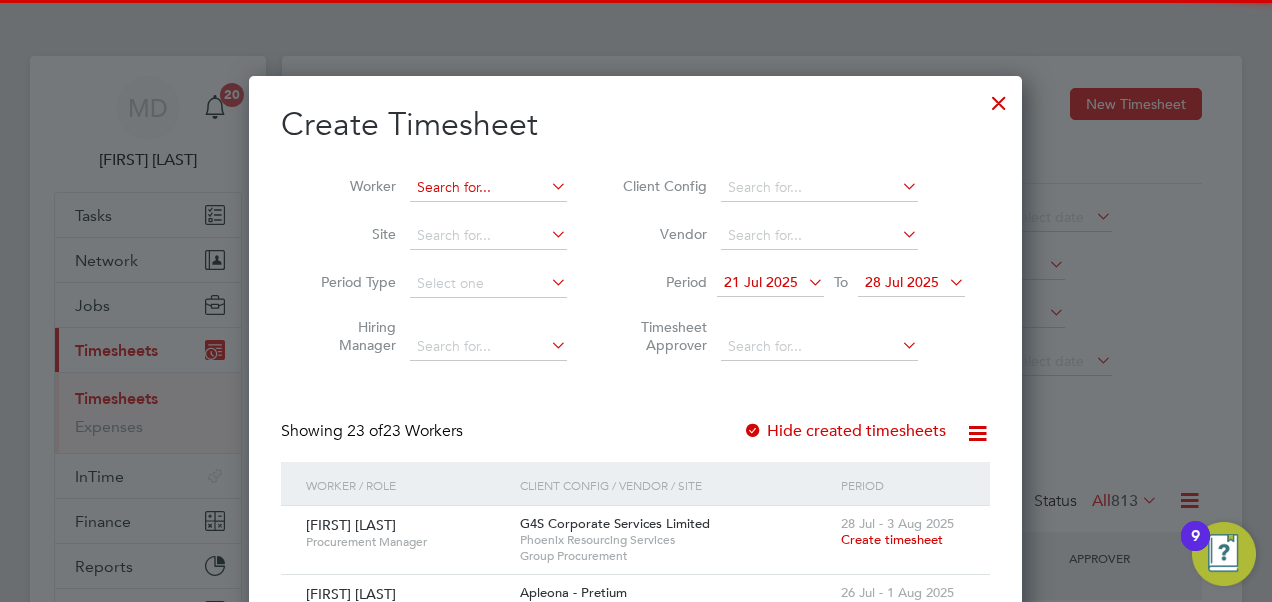 click at bounding box center (488, 188) 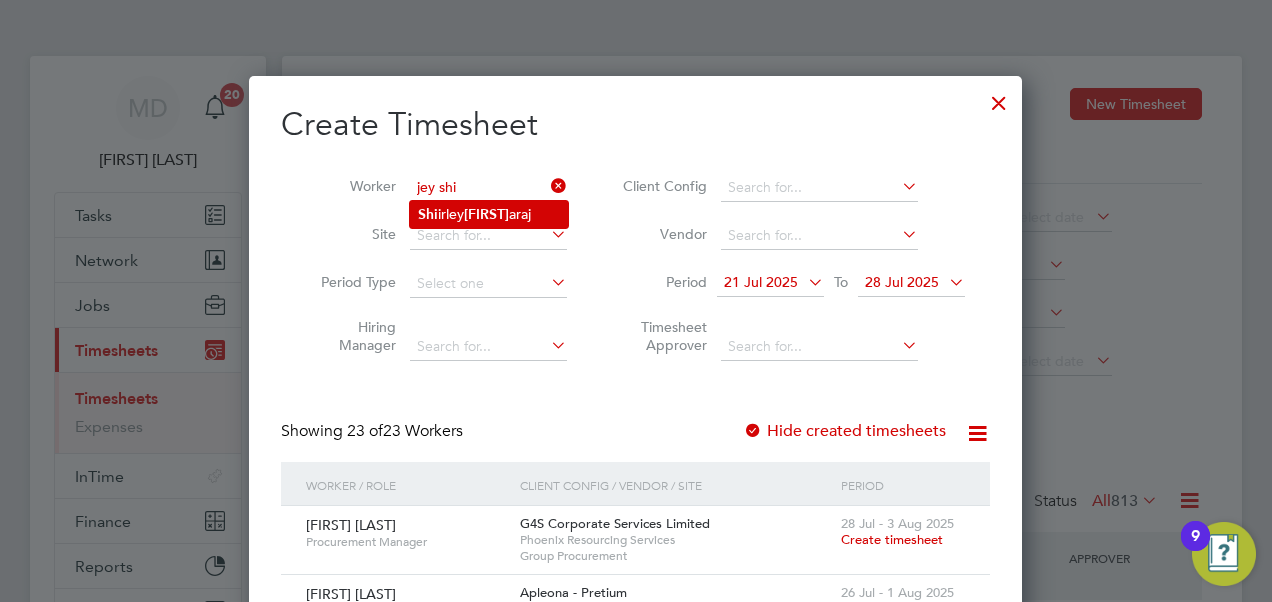 click on "Shi rley  Jey arajah" 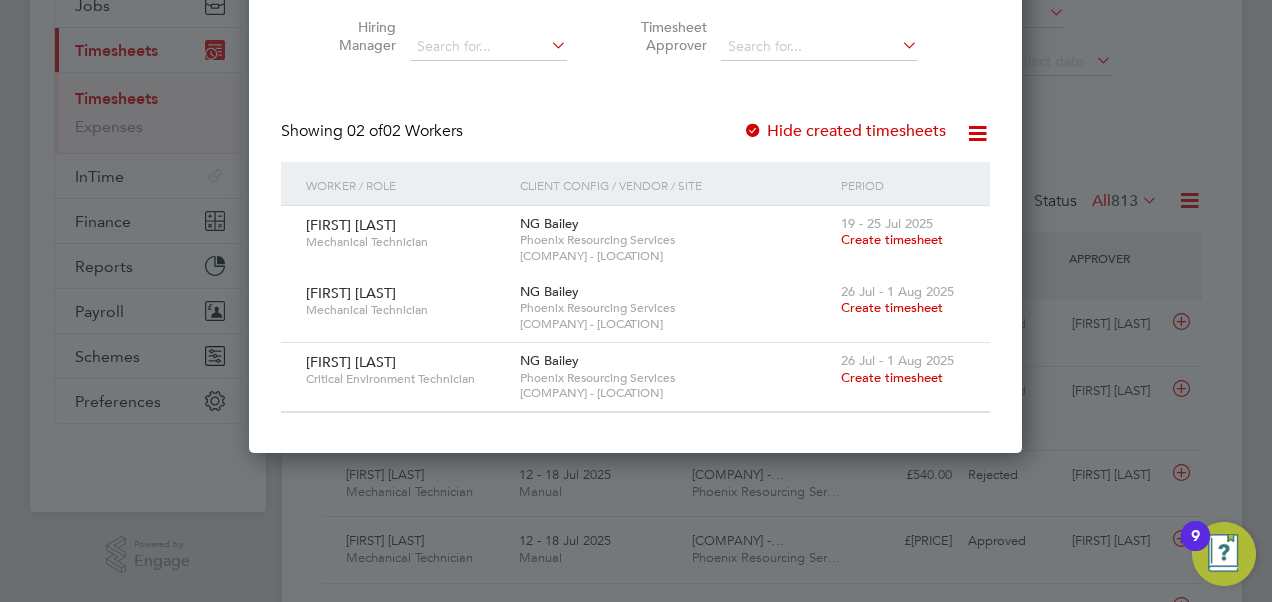 click on "Create timesheet" at bounding box center [892, 377] 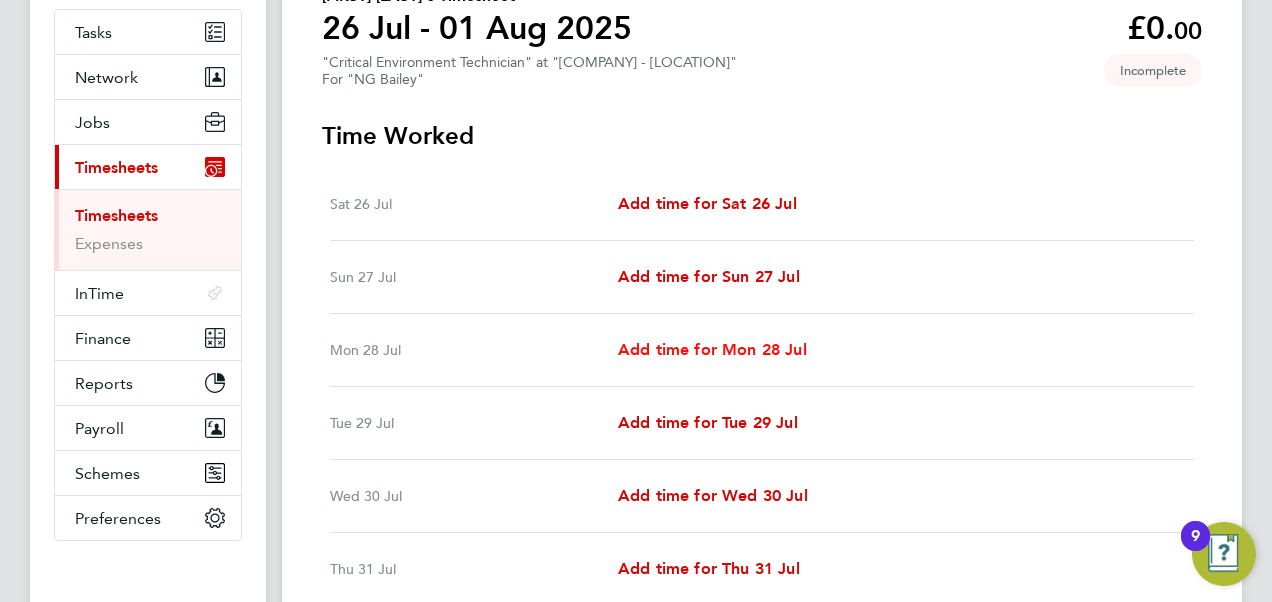 click on "Add time for Mon 28 Jul" at bounding box center [712, 349] 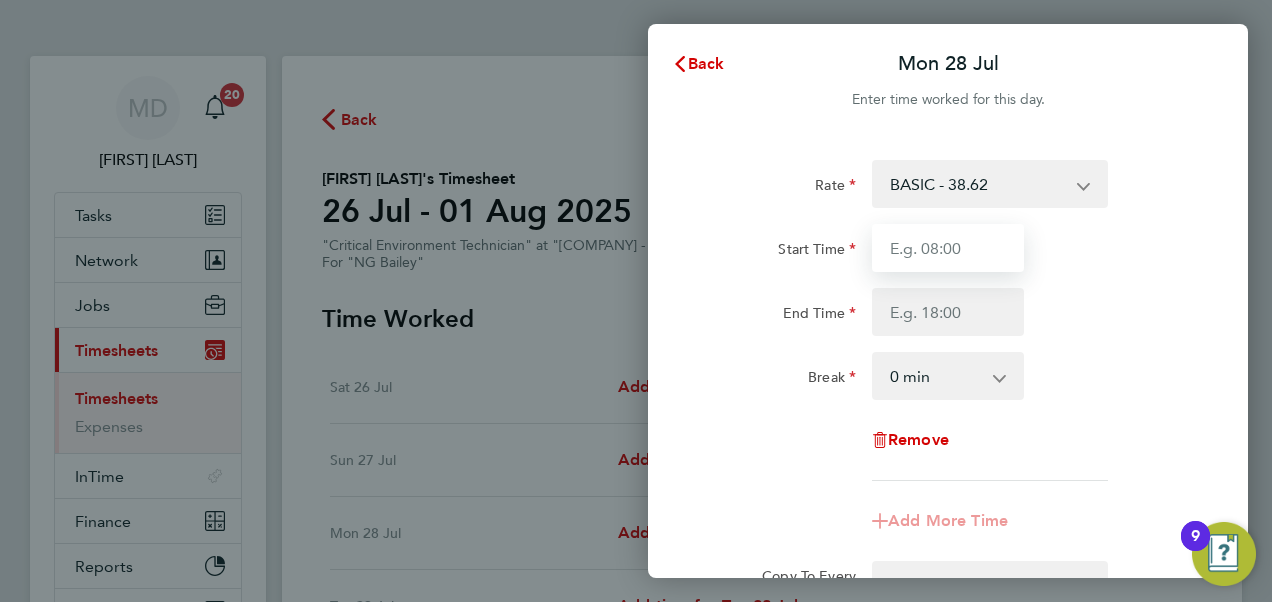 click on "Start Time" at bounding box center (948, 248) 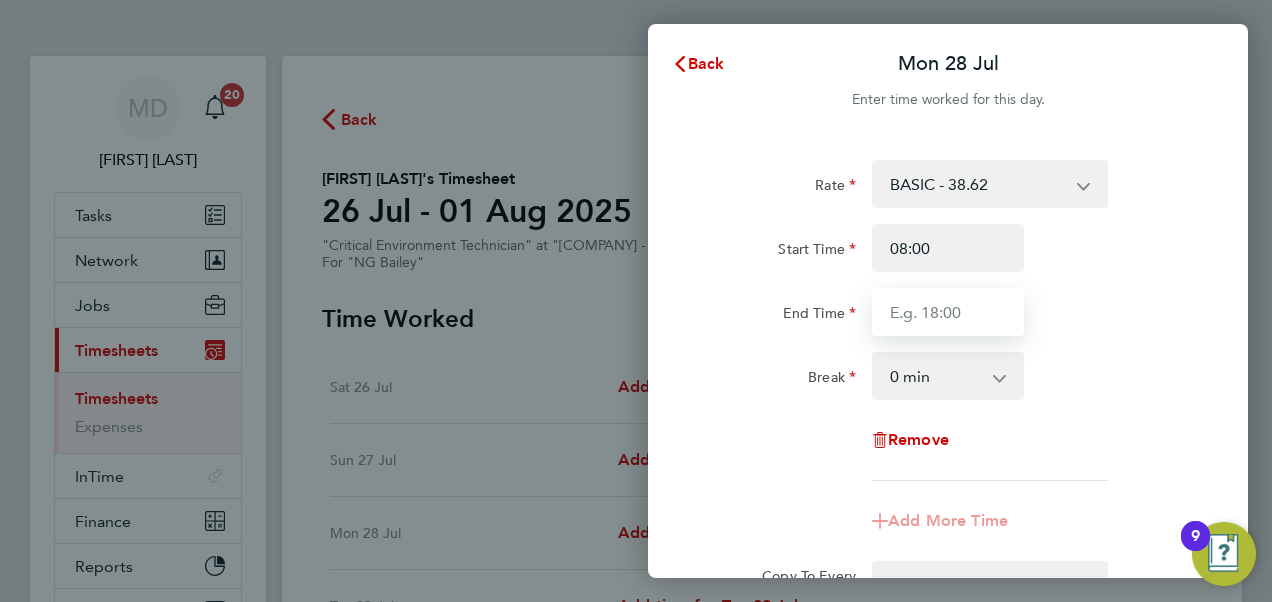 type on "17:00" 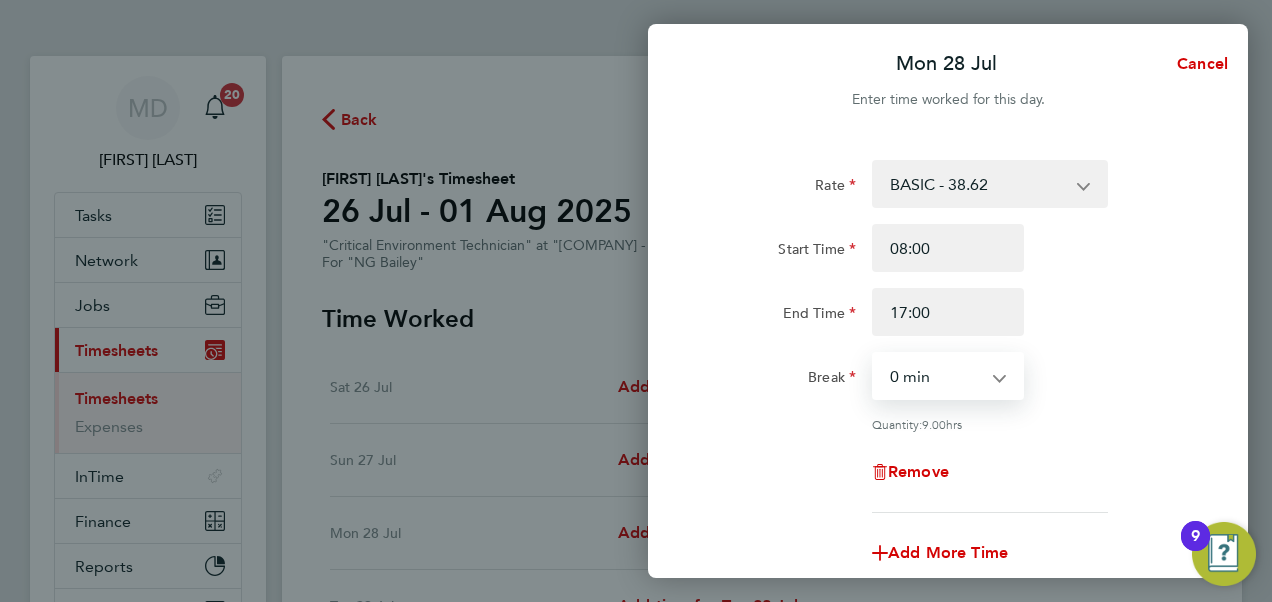 click on "0 min   15 min   30 min   45 min   60 min   75 min   90 min" at bounding box center [936, 376] 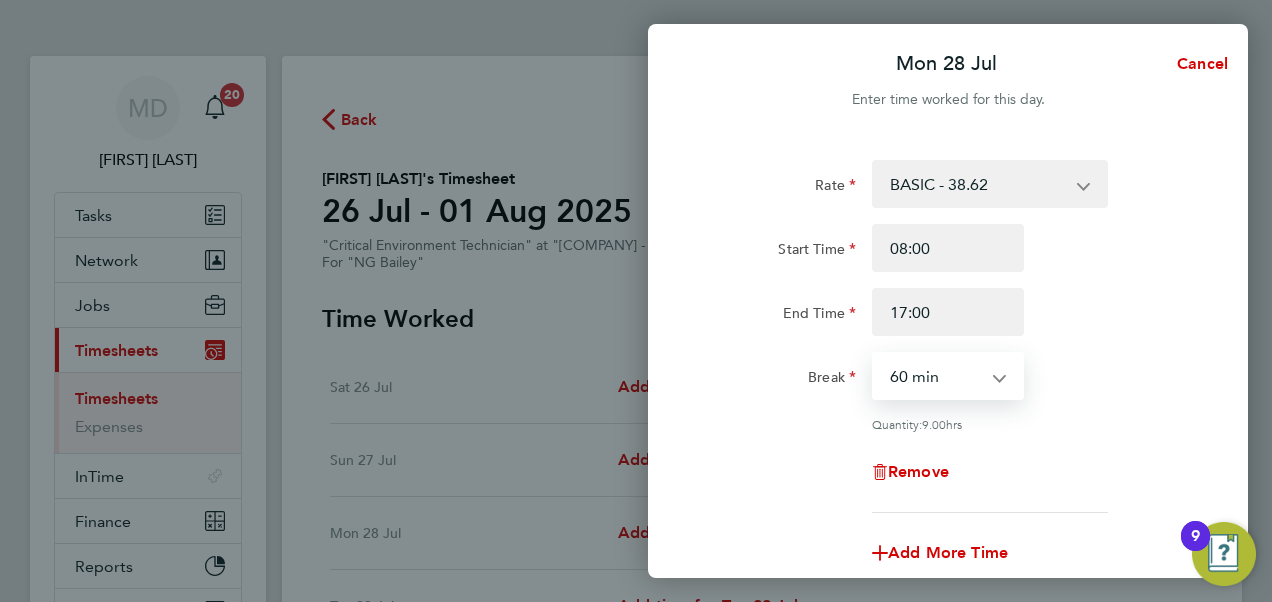 click on "0 min   15 min   30 min   45 min   60 min   75 min   90 min" at bounding box center [936, 376] 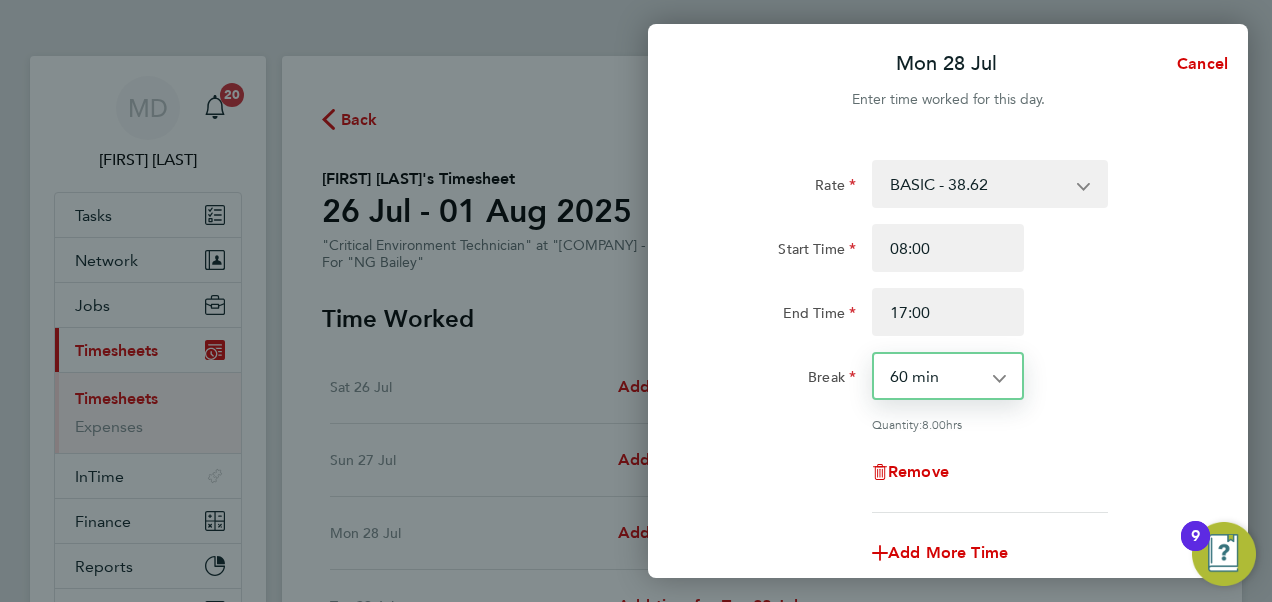 click on "Rate  BASIC - 38.62
Start Time 08:00 End Time 17:00 Break  0 min   15 min   30 min   45 min   60 min   75 min   90 min
Quantity:  8.00  hrs
Remove" 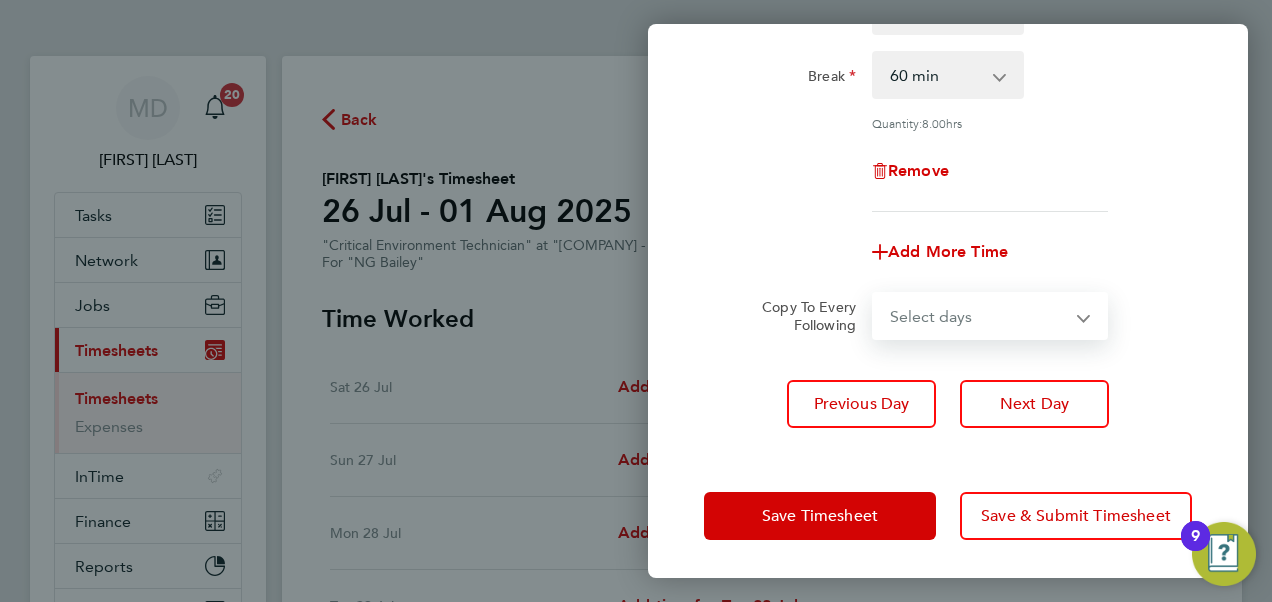 click on "Select days   Day   Tuesday   Wednesday   Thursday" at bounding box center (979, 316) 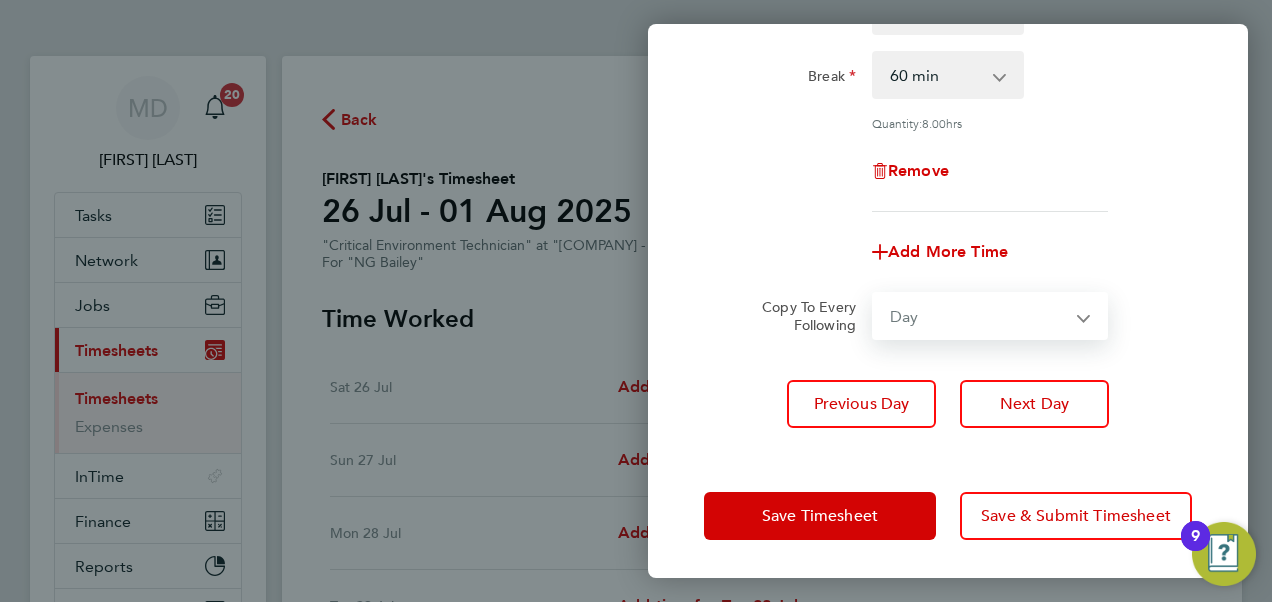 click on "Select days   Day   Tuesday   Wednesday   Thursday" at bounding box center (979, 316) 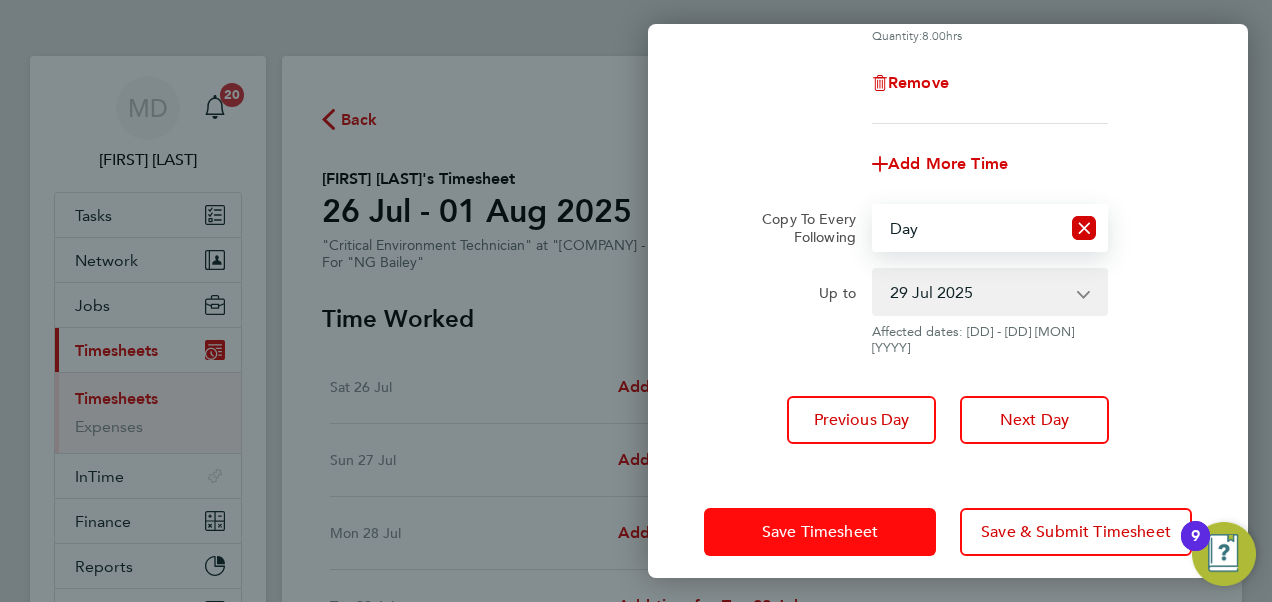 click on "Save Timesheet" 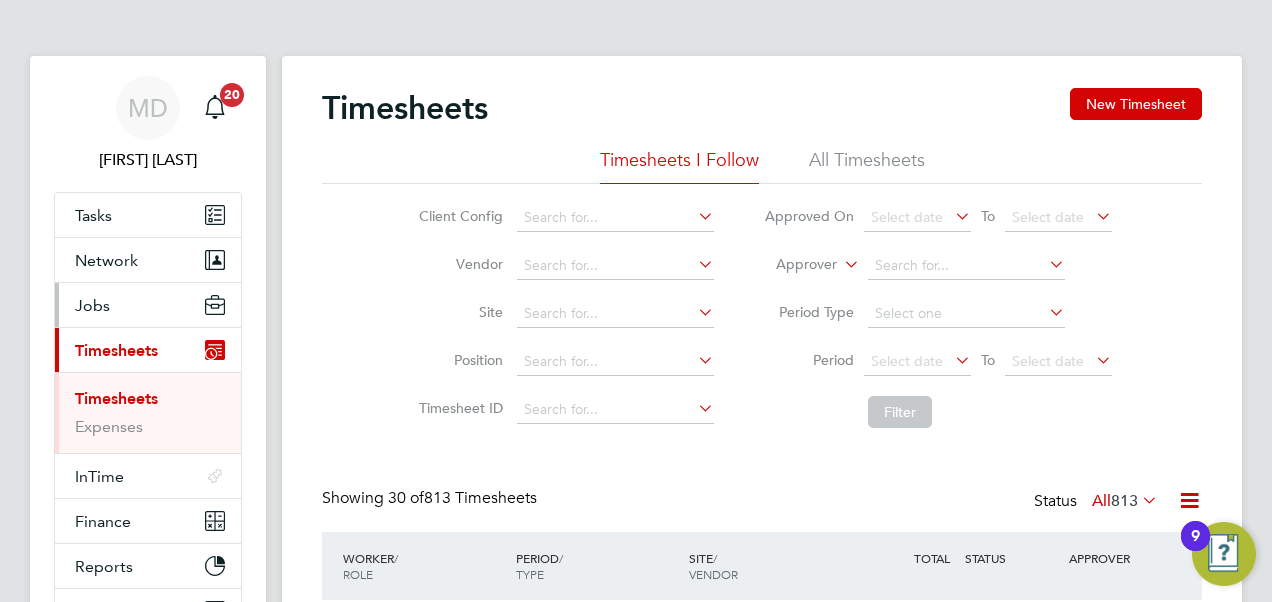 click on "Jobs" at bounding box center [92, 305] 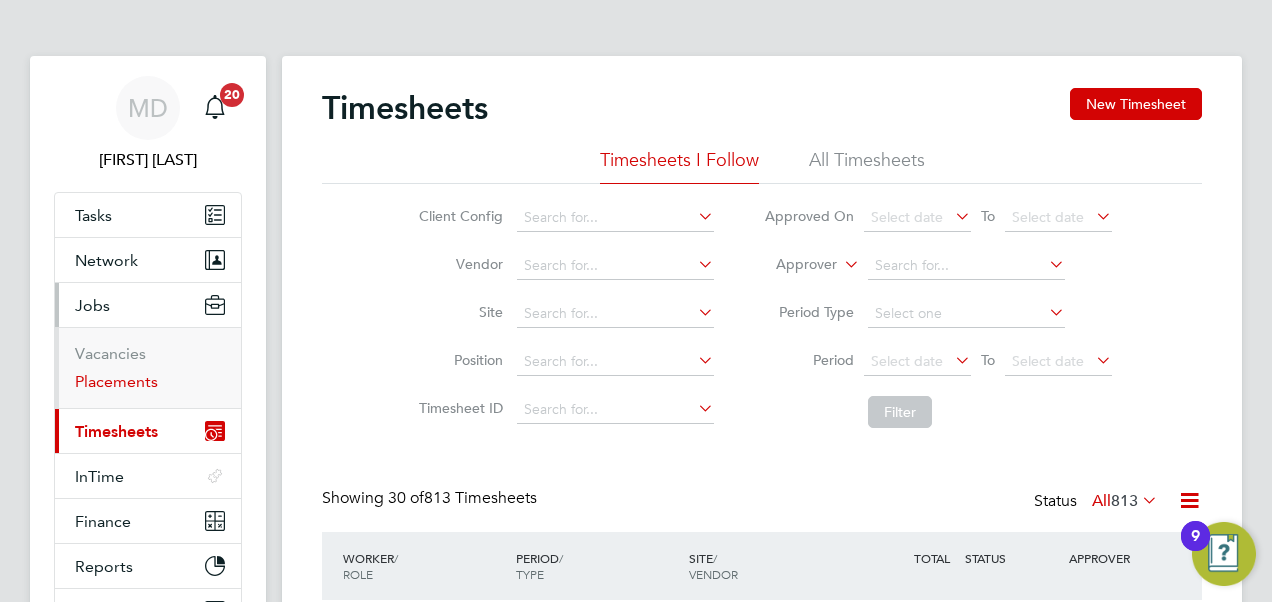 click on "Placements" at bounding box center [116, 381] 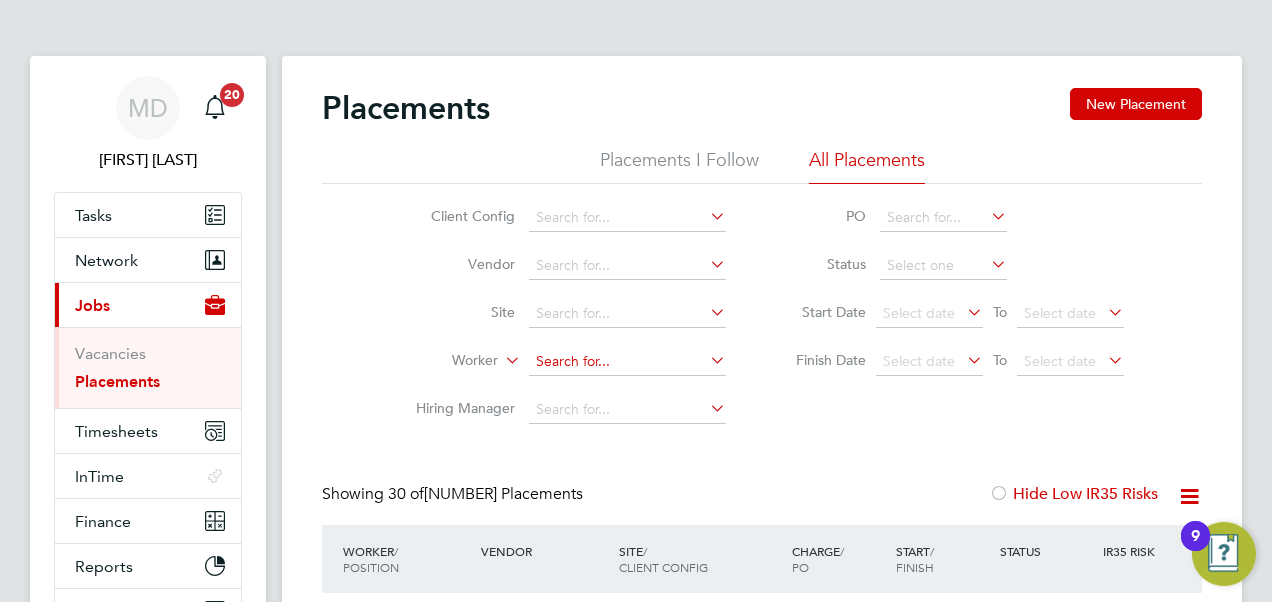 click 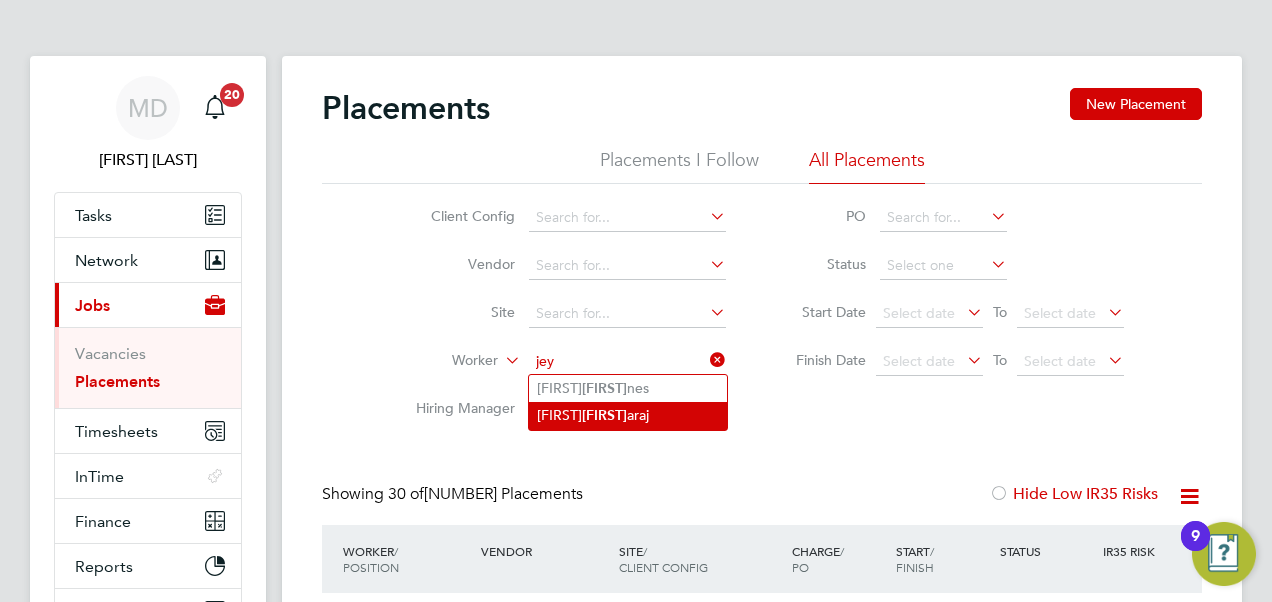 click on "Shirley  Jey arajah" 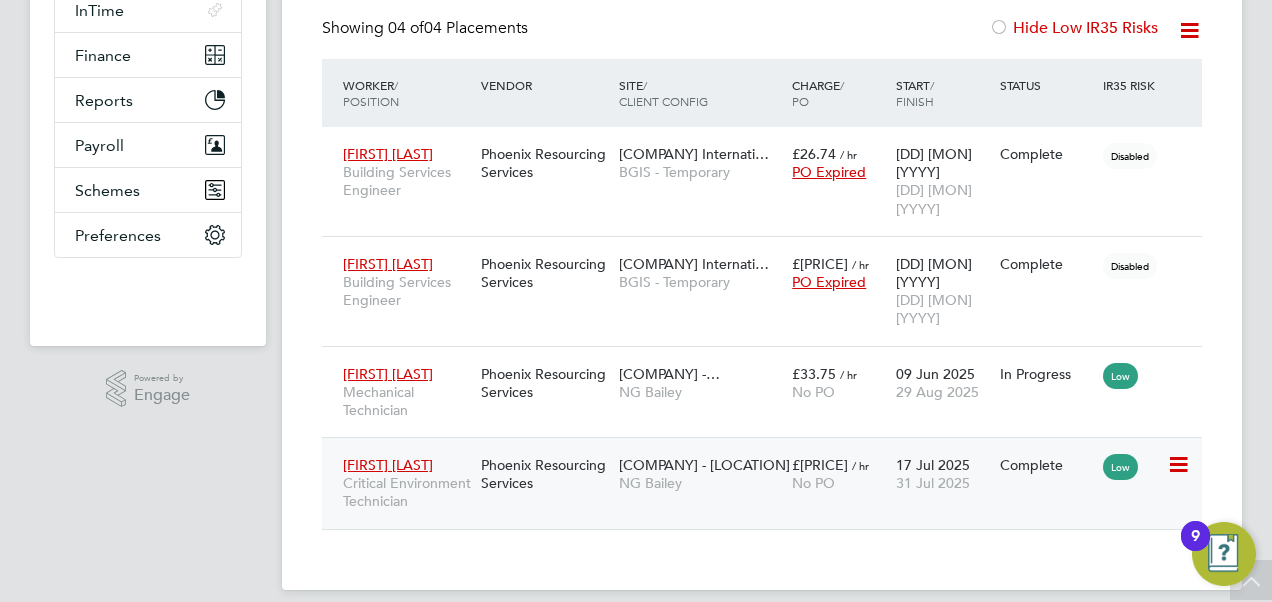 click on "Low" 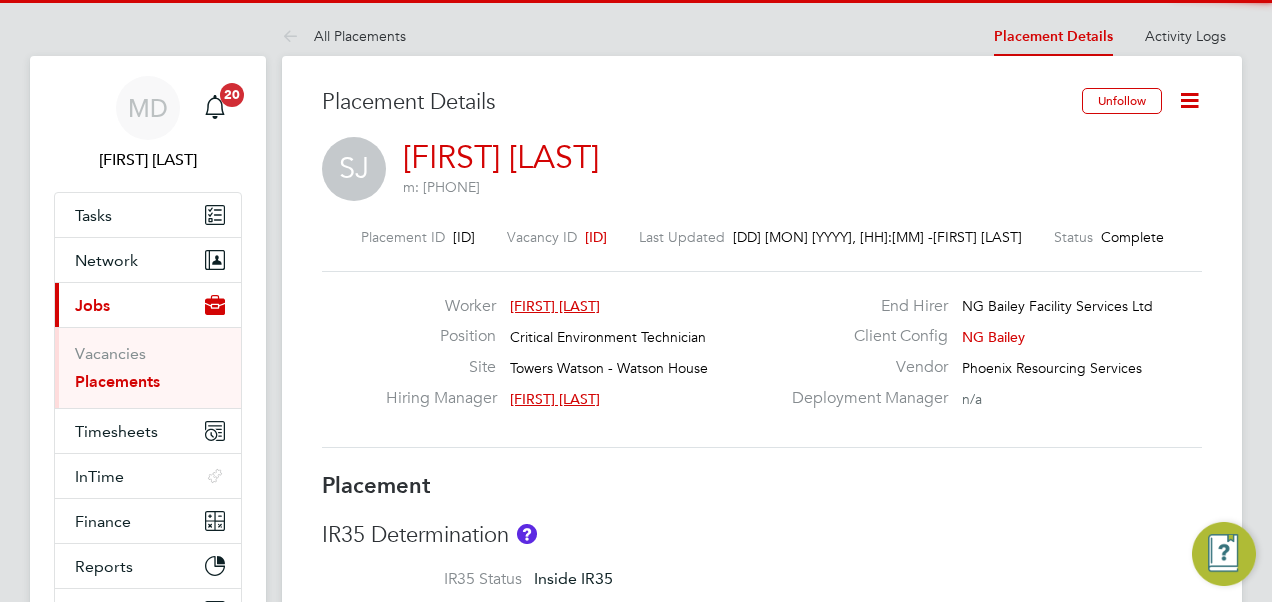 scroll, scrollTop: 0, scrollLeft: 0, axis: both 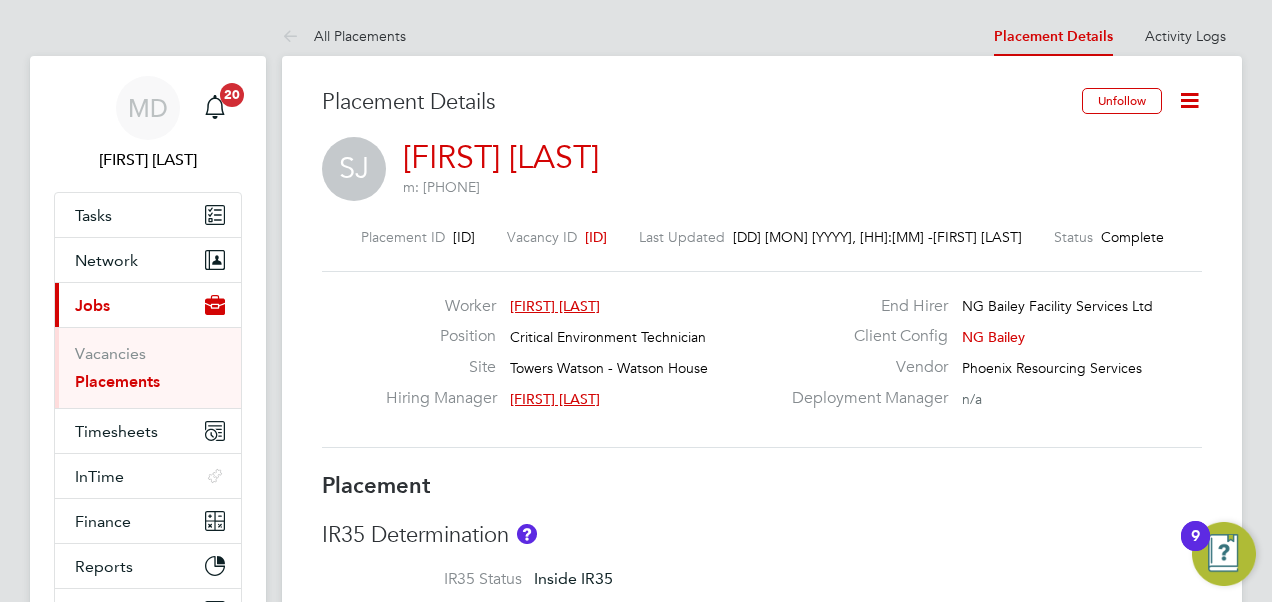 click 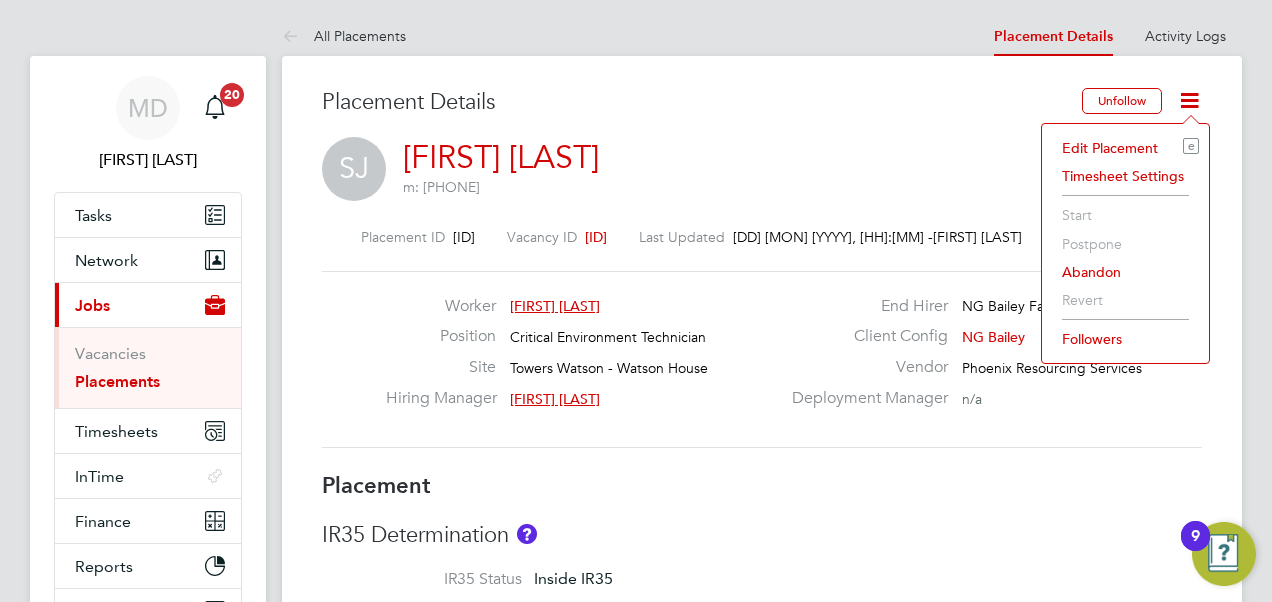 click on "Edit Placement e" 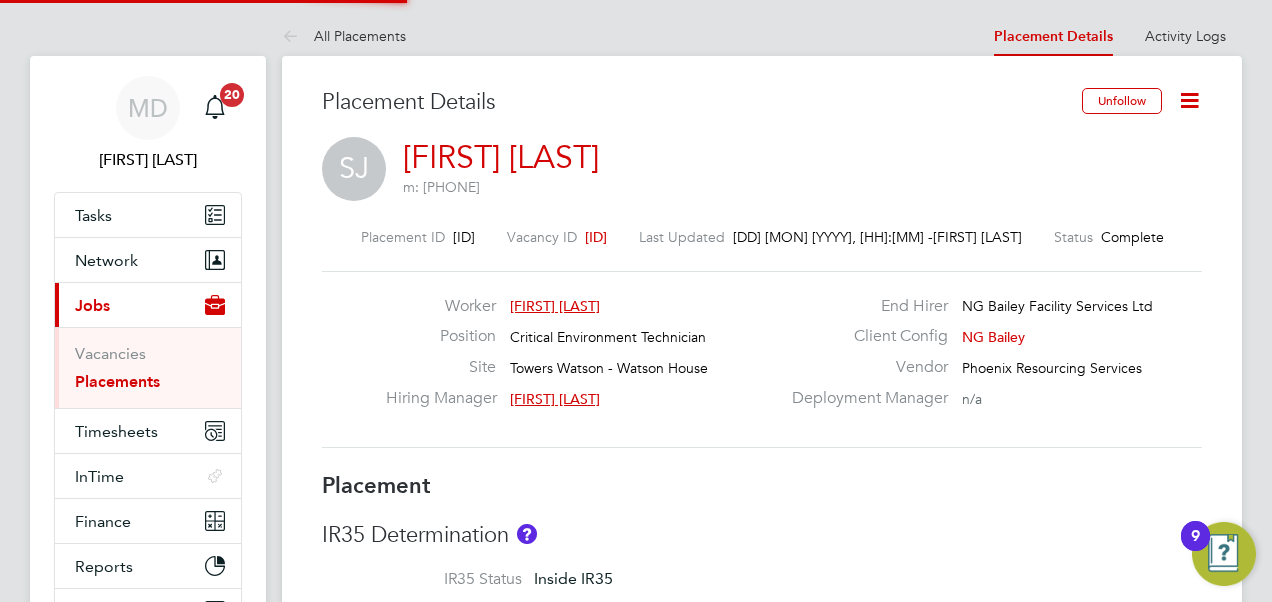 type on "[FIRST] [LAST]" 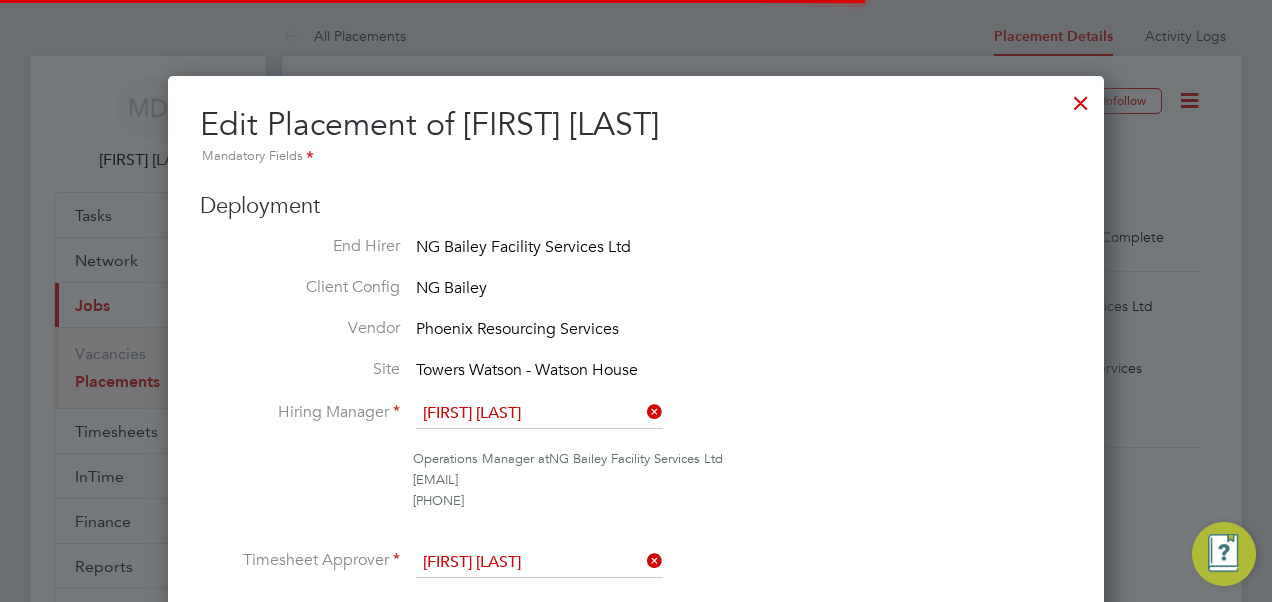 scroll, scrollTop: 10, scrollLeft: 10, axis: both 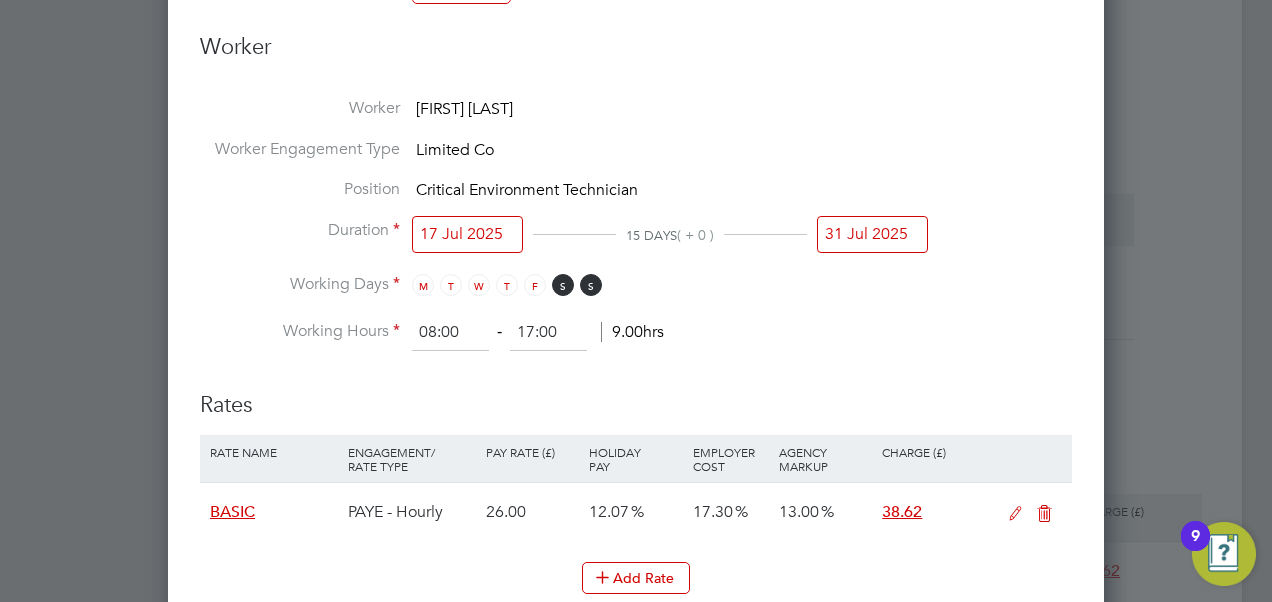 click on "31 Jul 2025" at bounding box center (872, 234) 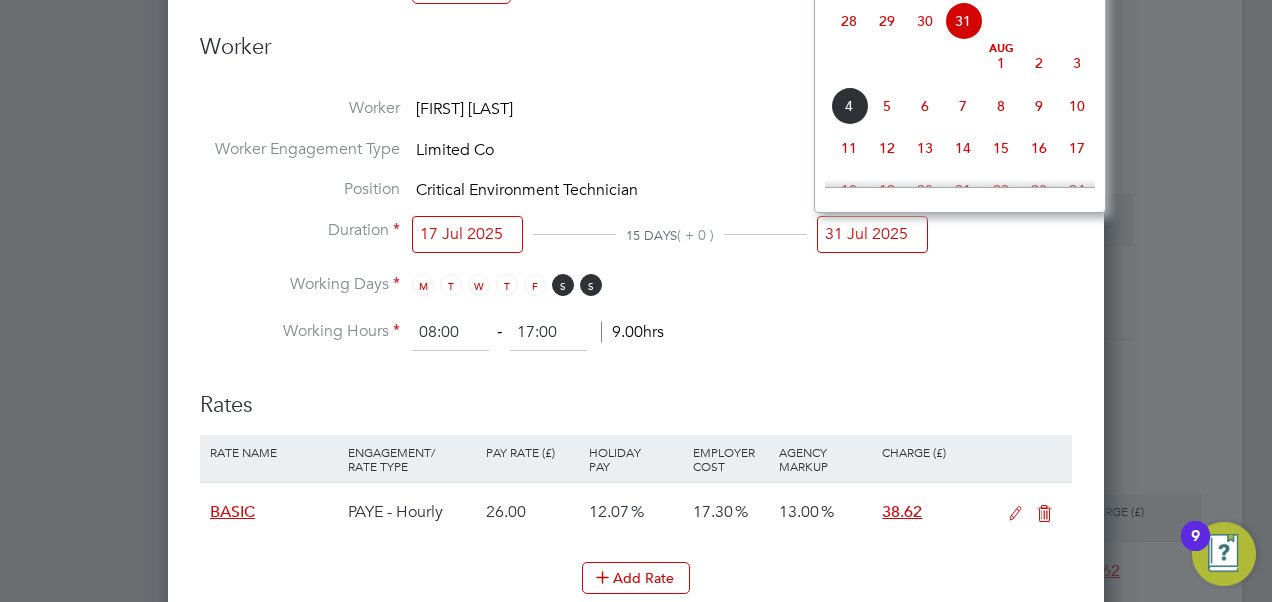 click on "Aug 1" 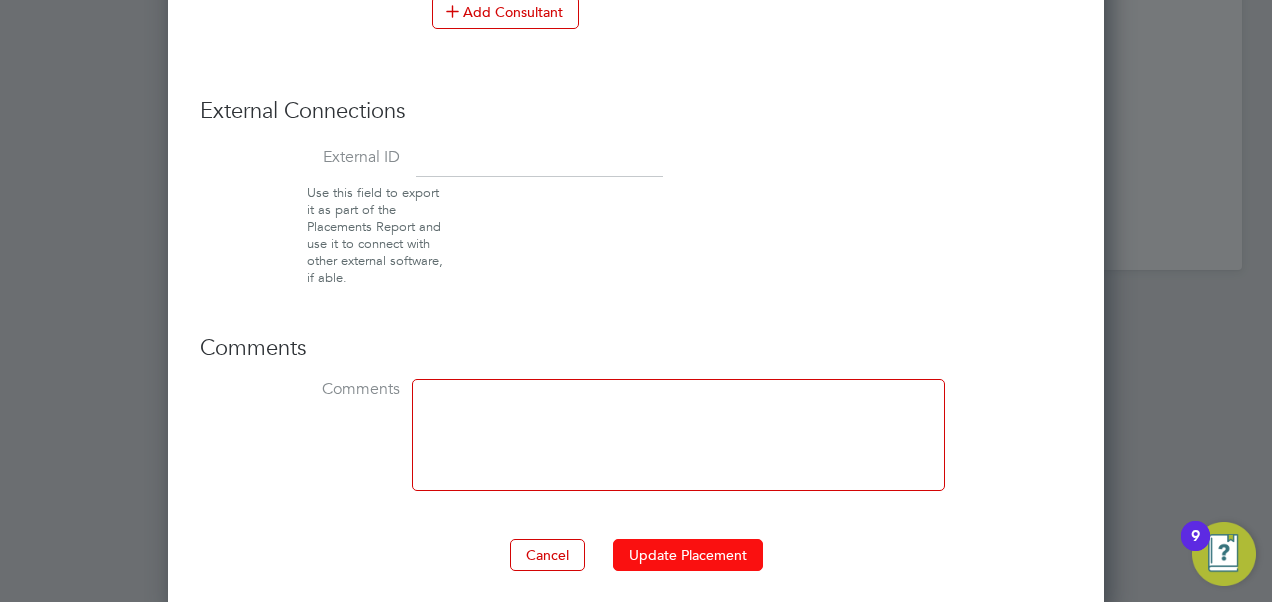 click on "Update Placement" at bounding box center [688, 555] 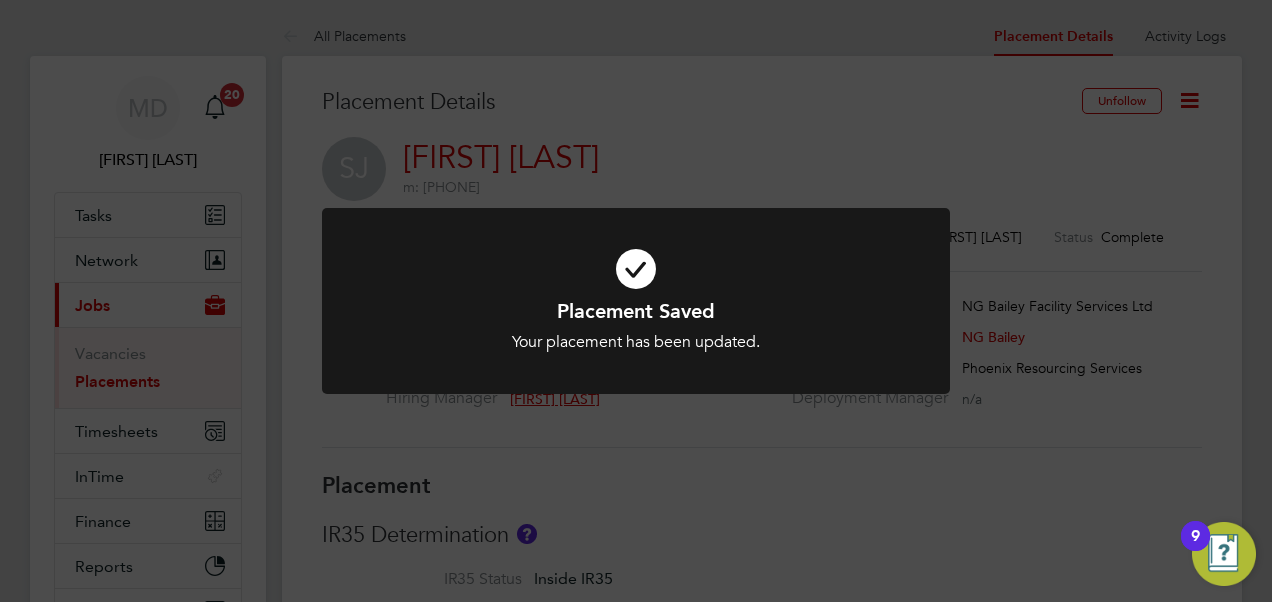 click on "Placement Saved Your placement has been updated. Cancel Okay" 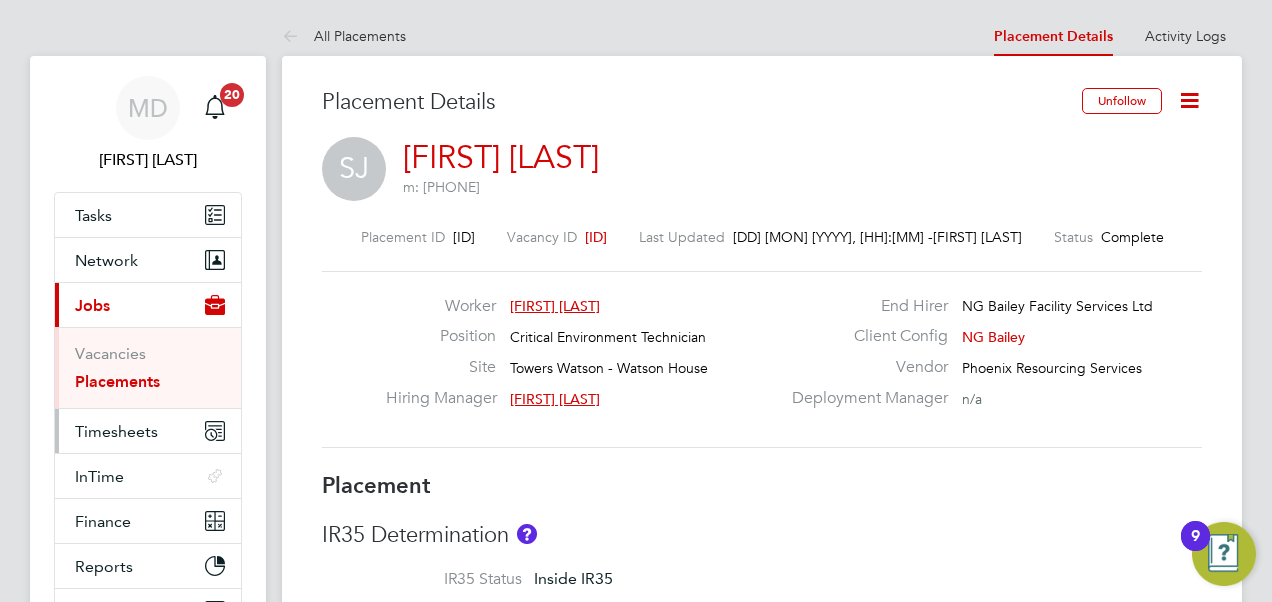 click on "Timesheets" at bounding box center [116, 431] 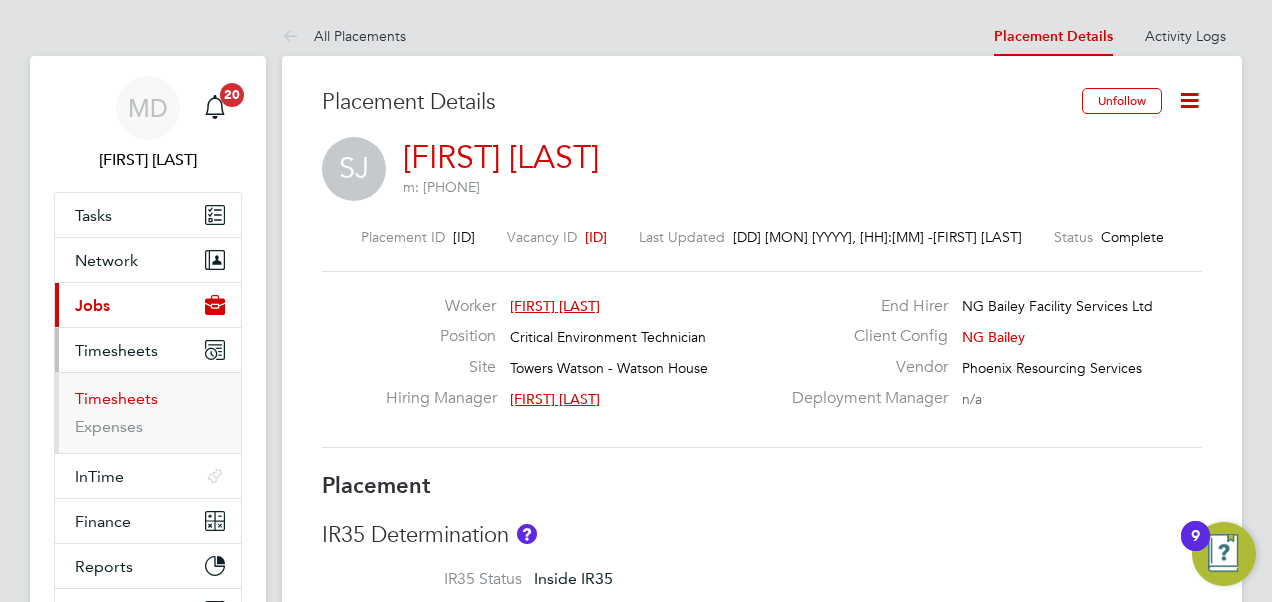 click on "Timesheets" at bounding box center (116, 398) 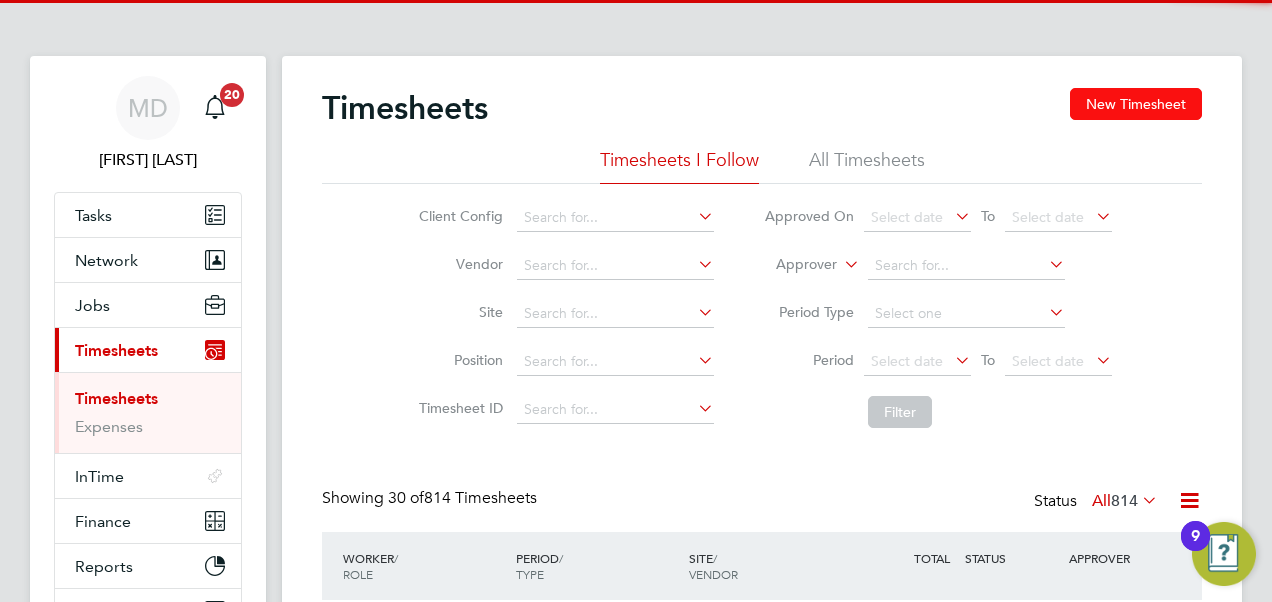 click on "New Timesheet" 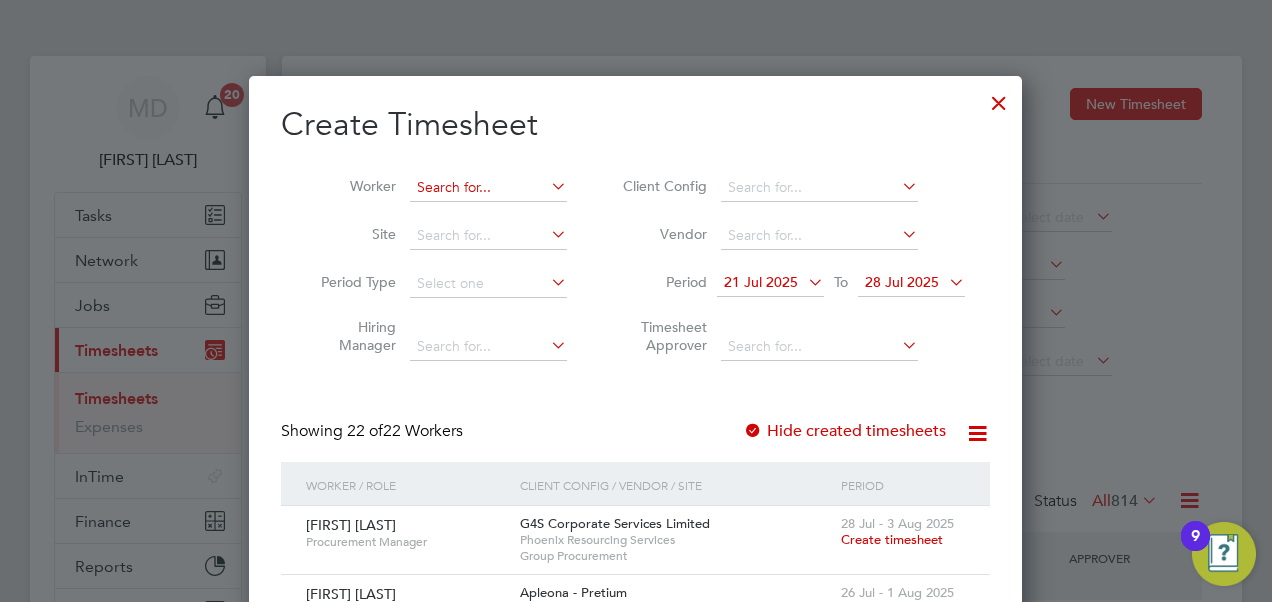 click at bounding box center [488, 188] 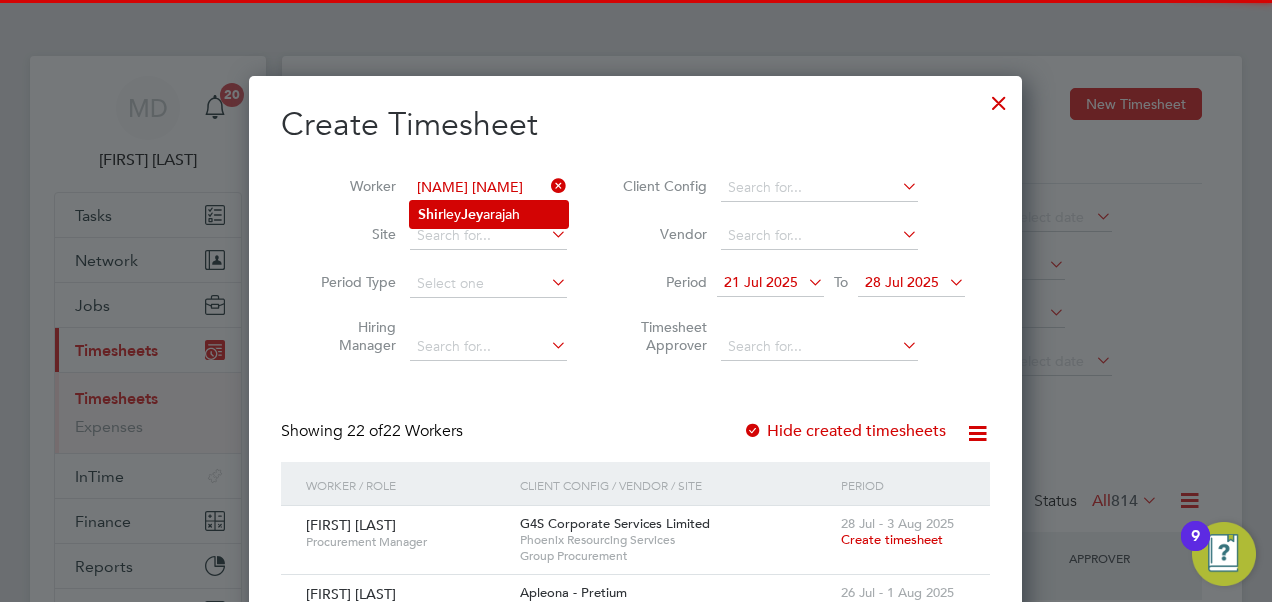 drag, startPoint x: 478, startPoint y: 207, endPoint x: 455, endPoint y: 208, distance: 23.021729 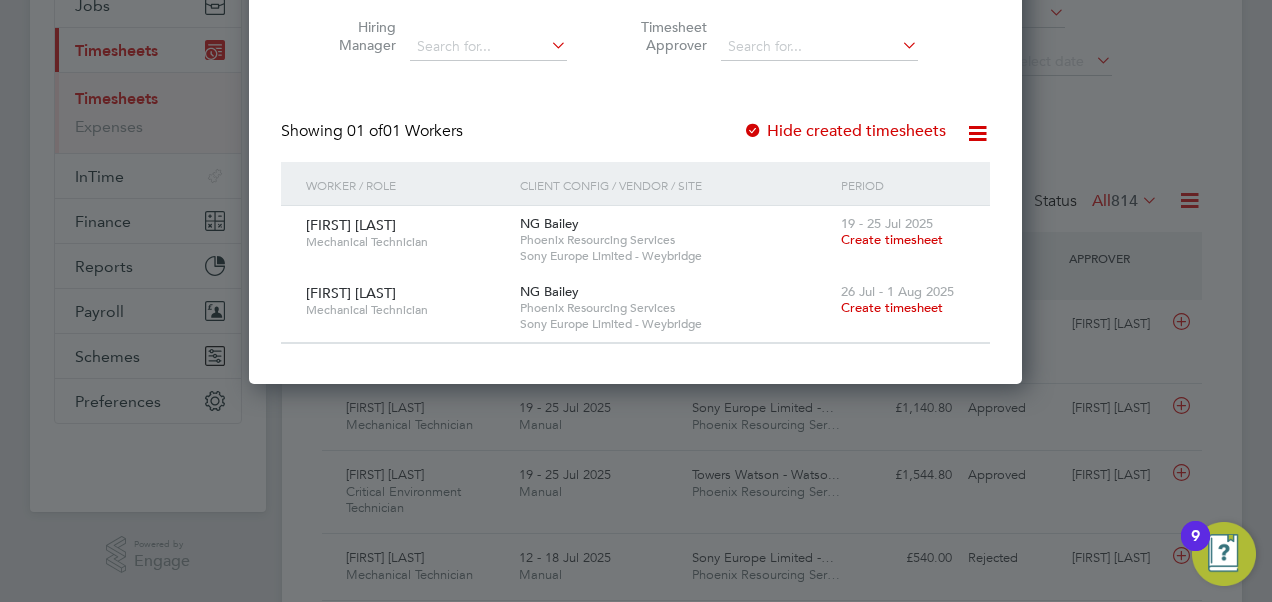 click at bounding box center [753, 132] 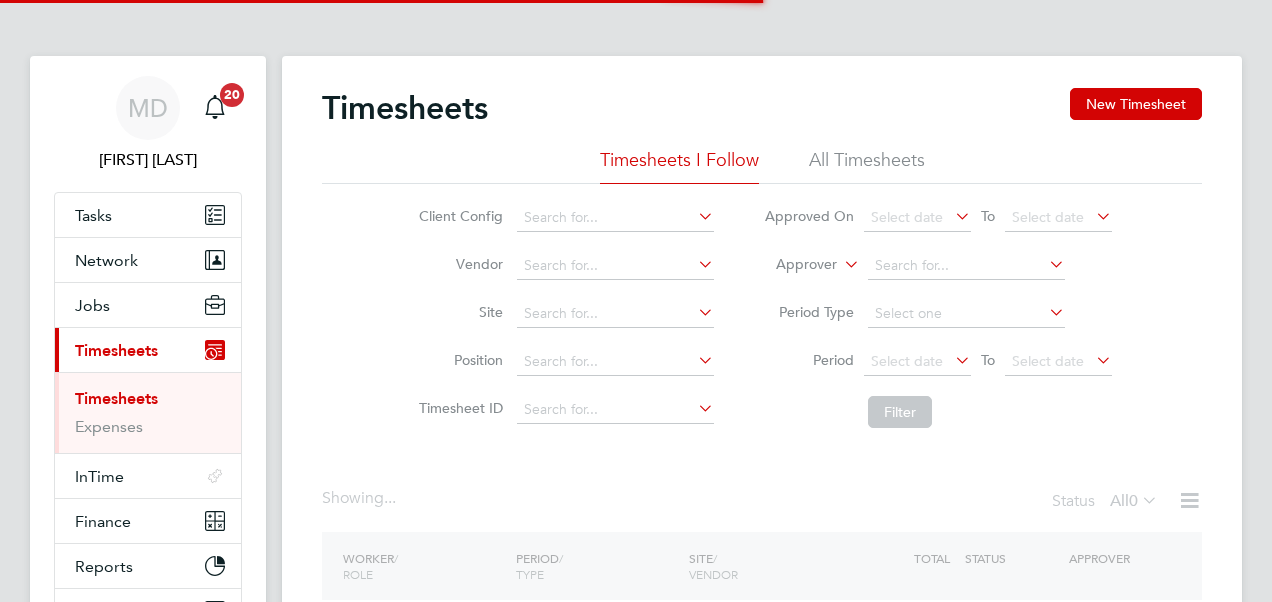 scroll, scrollTop: 0, scrollLeft: 0, axis: both 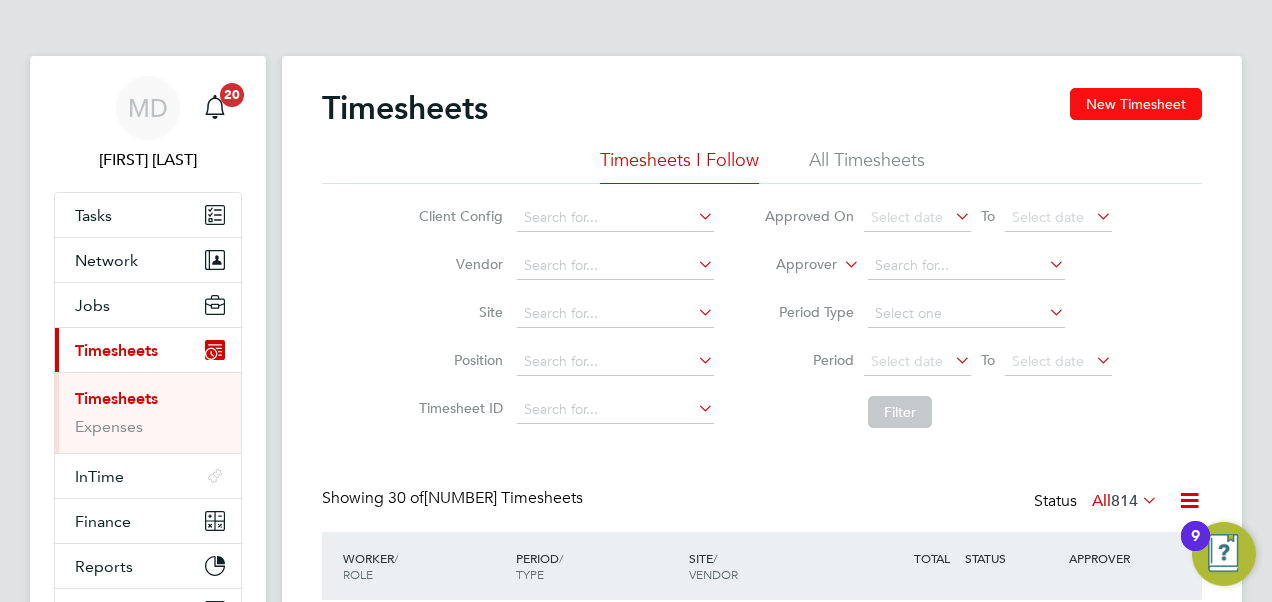 click on "New Timesheet" 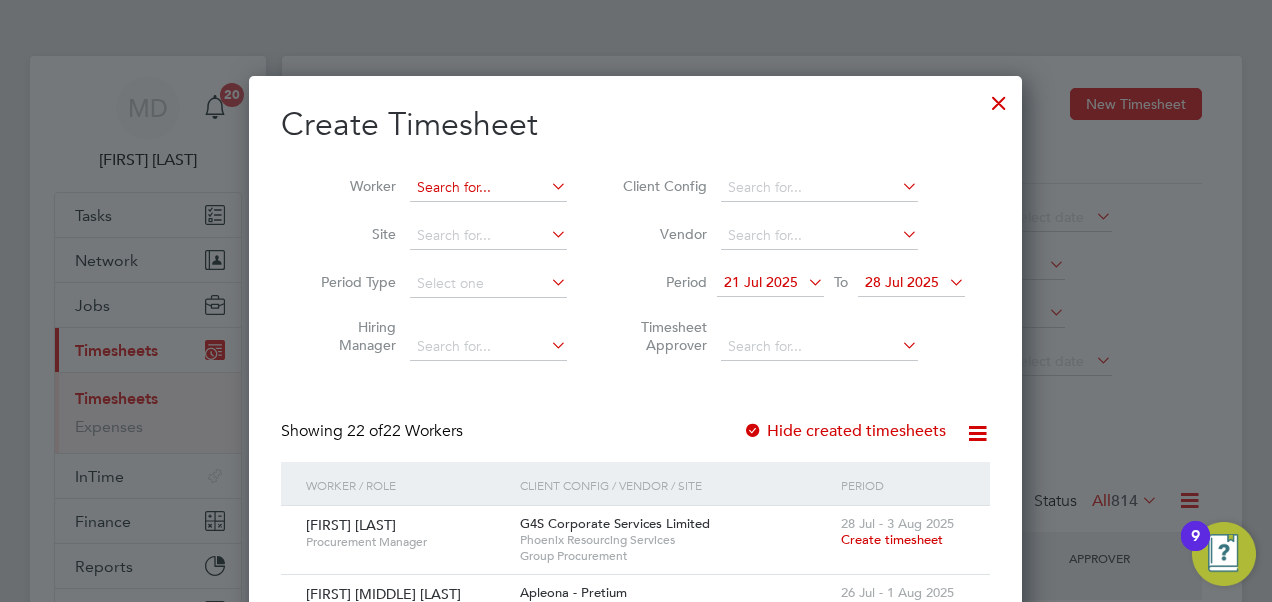 click at bounding box center (488, 188) 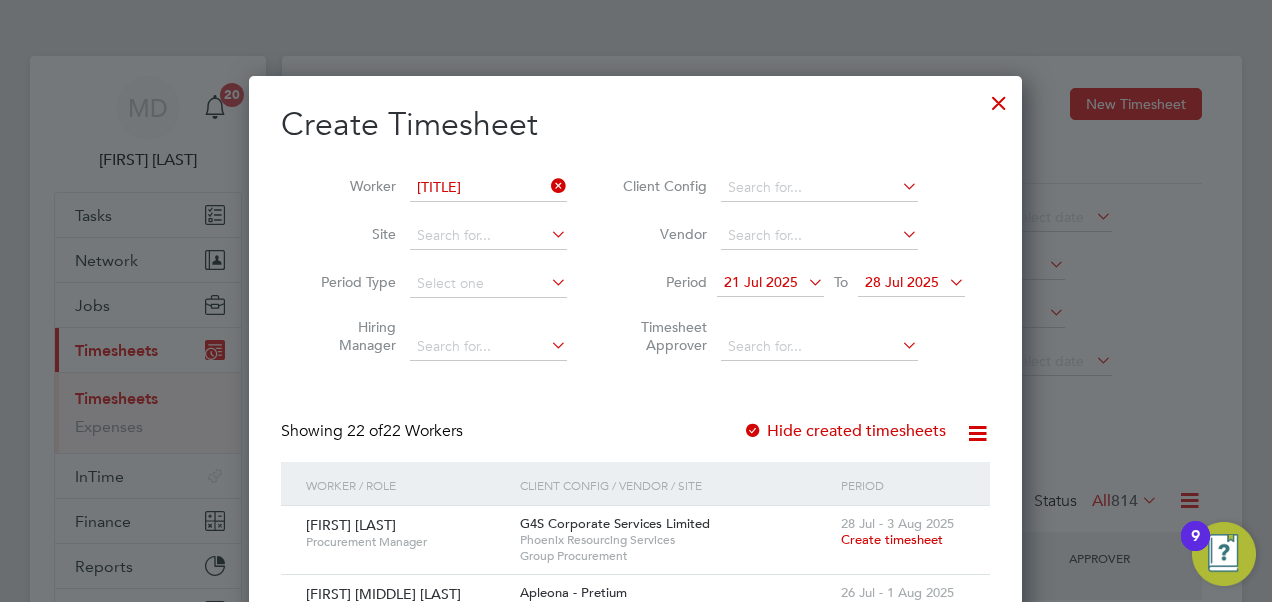 click on "Jey" 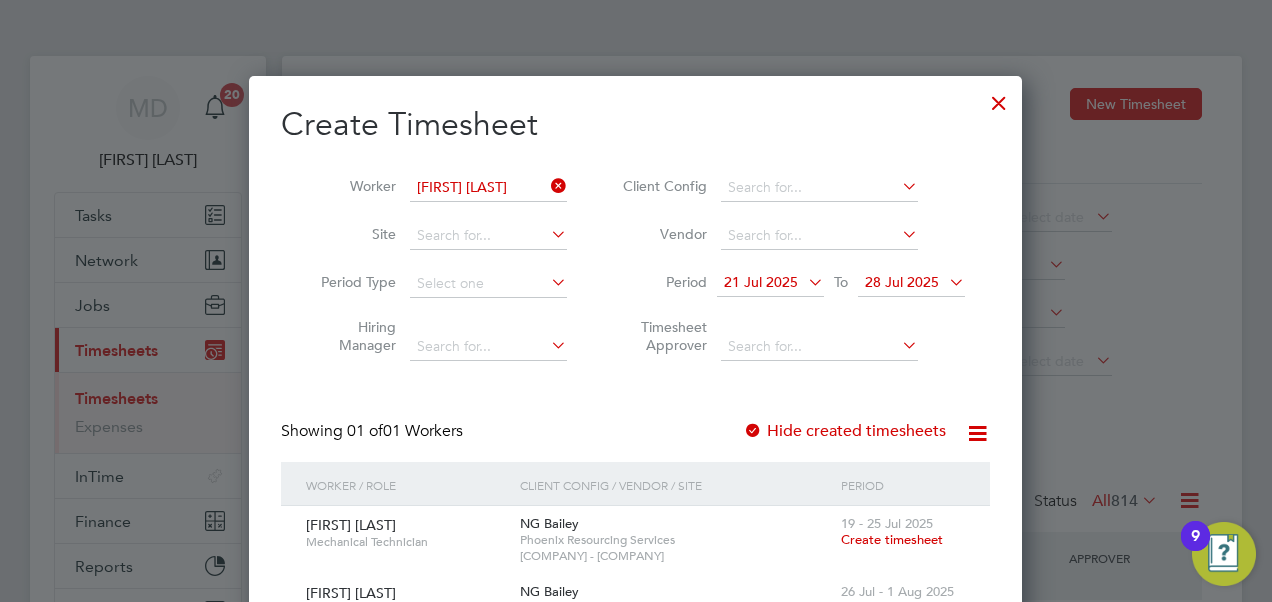 click at bounding box center [753, 432] 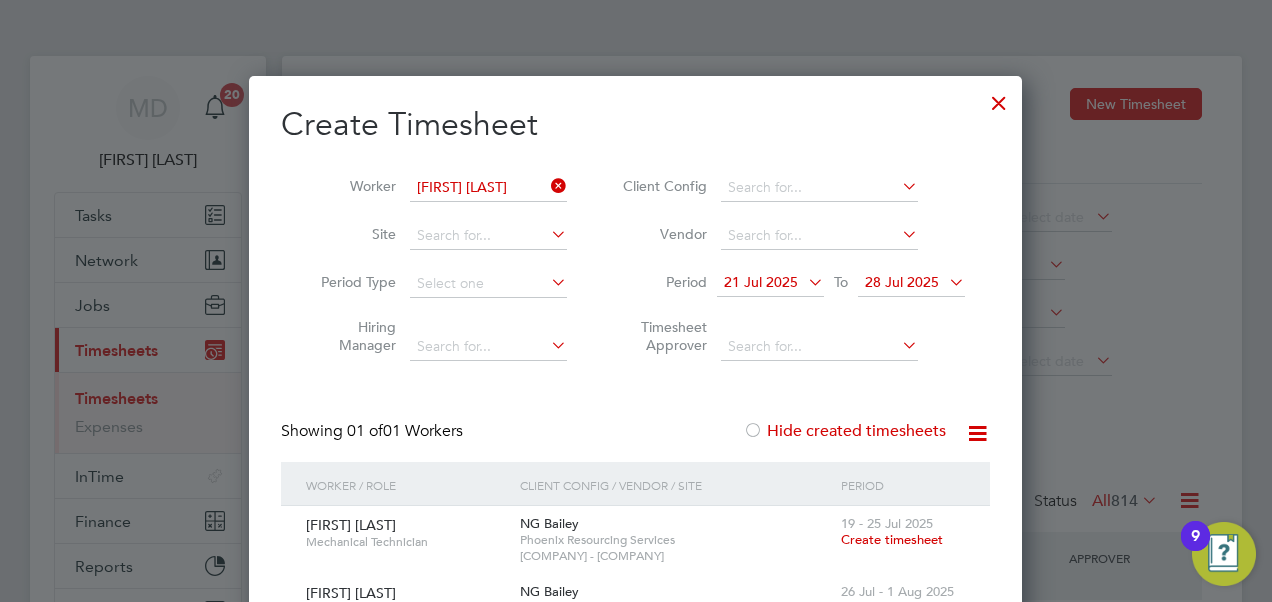 click at bounding box center (999, 98) 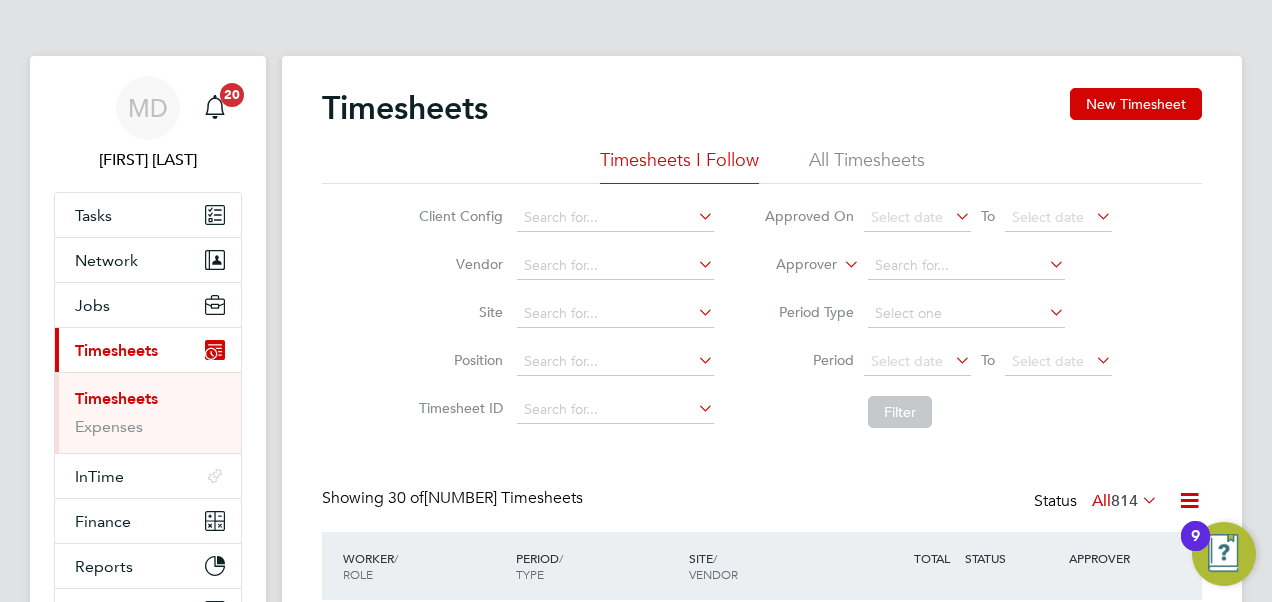 click on "Timesheets" at bounding box center (116, 350) 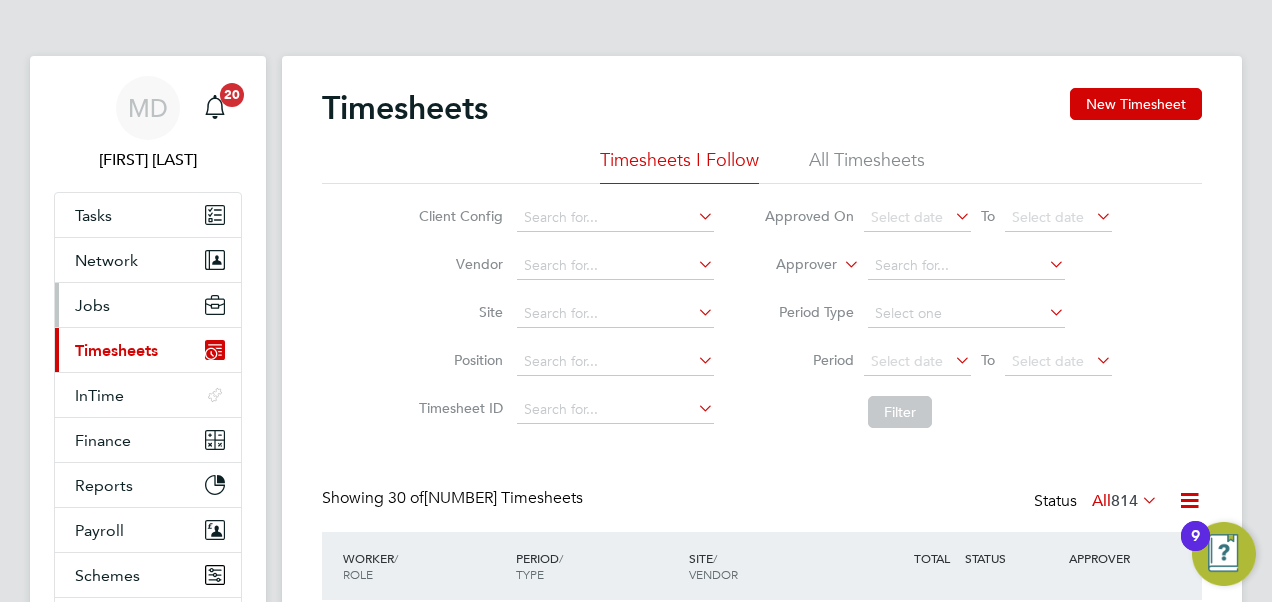 click on "Jobs" at bounding box center [148, 305] 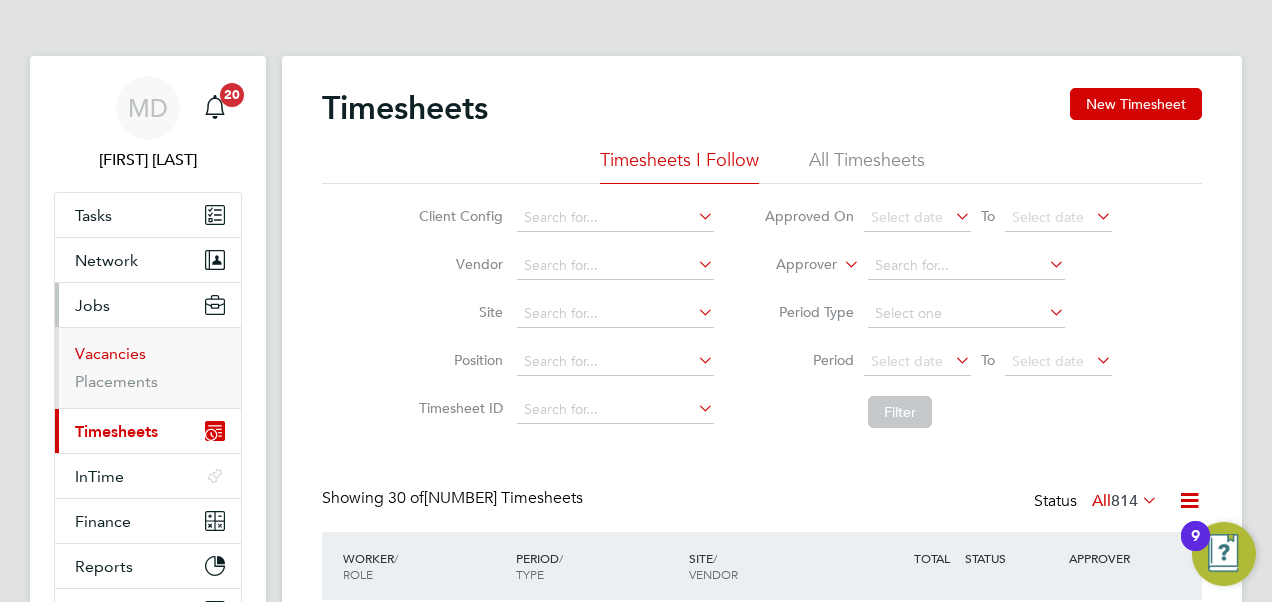 click on "Vacancies" at bounding box center (110, 353) 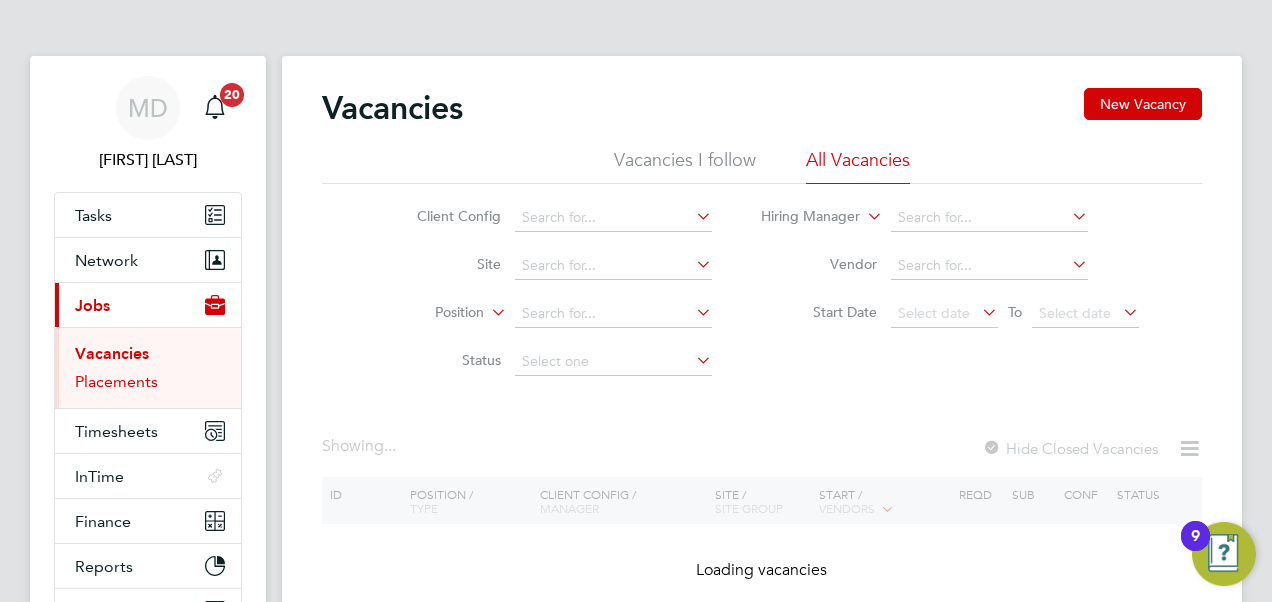 click on "Placements" at bounding box center (116, 381) 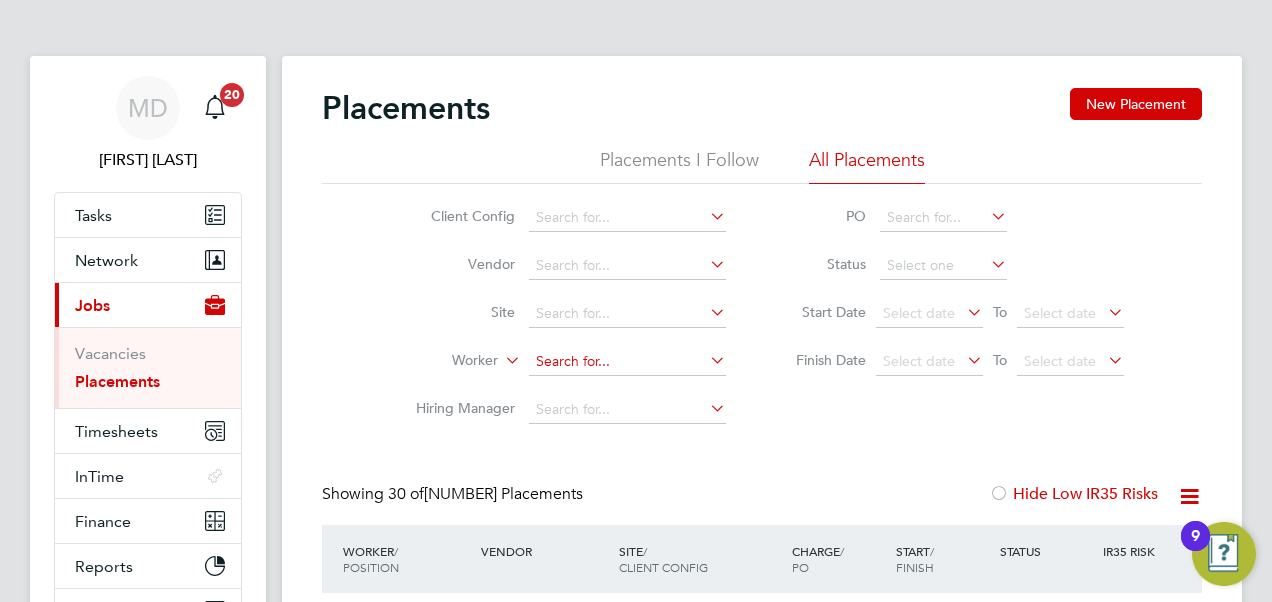 click 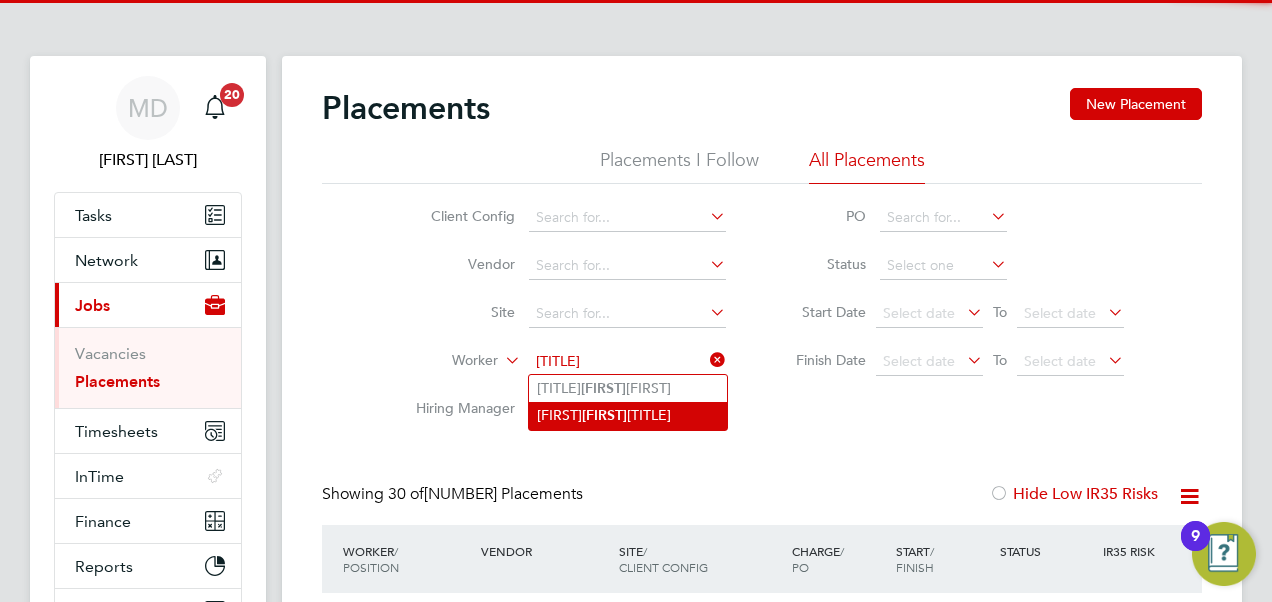 click on "Shirley  Jey arajah" 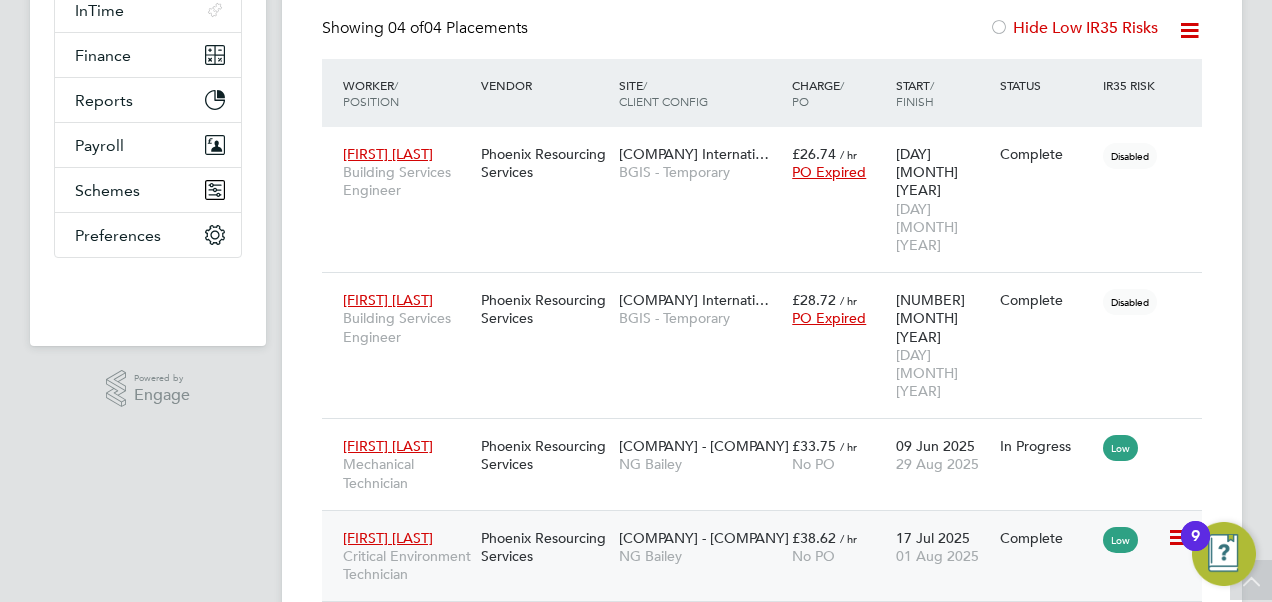 click 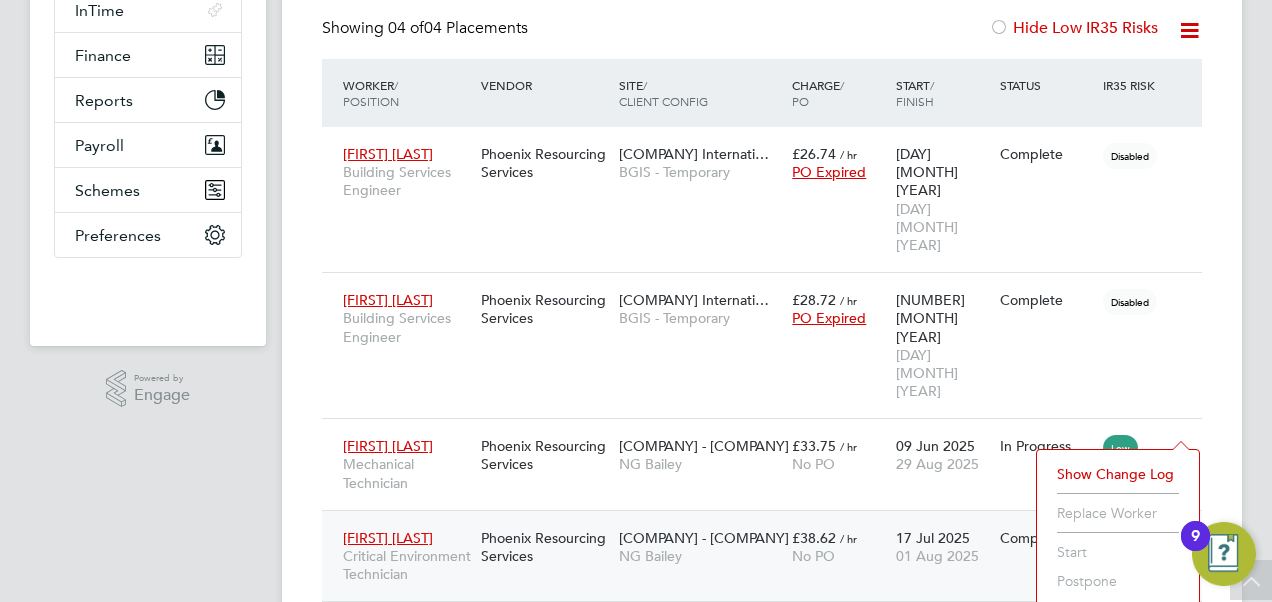 click on "Shirley Jeyarajah Critical Environment Technician Phoenix Resourcing Services Towers Watson - Wats… NG Bailey £38.62   / hr No PO 17 Jul 2025 01 Aug 2025 Complete Low" 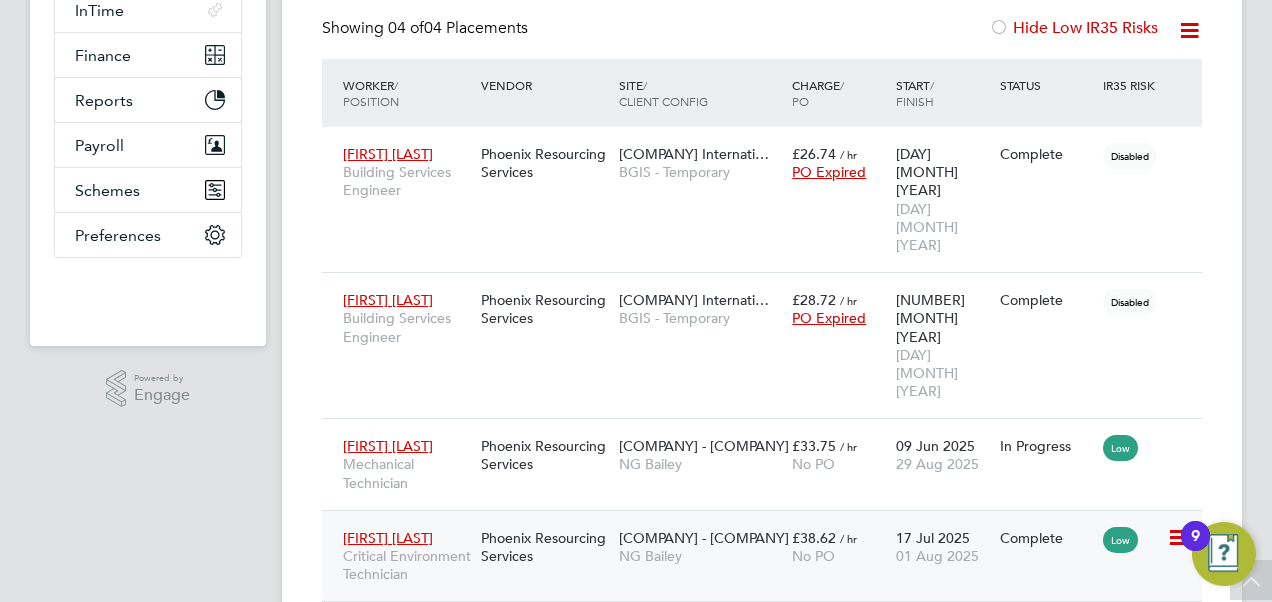 click 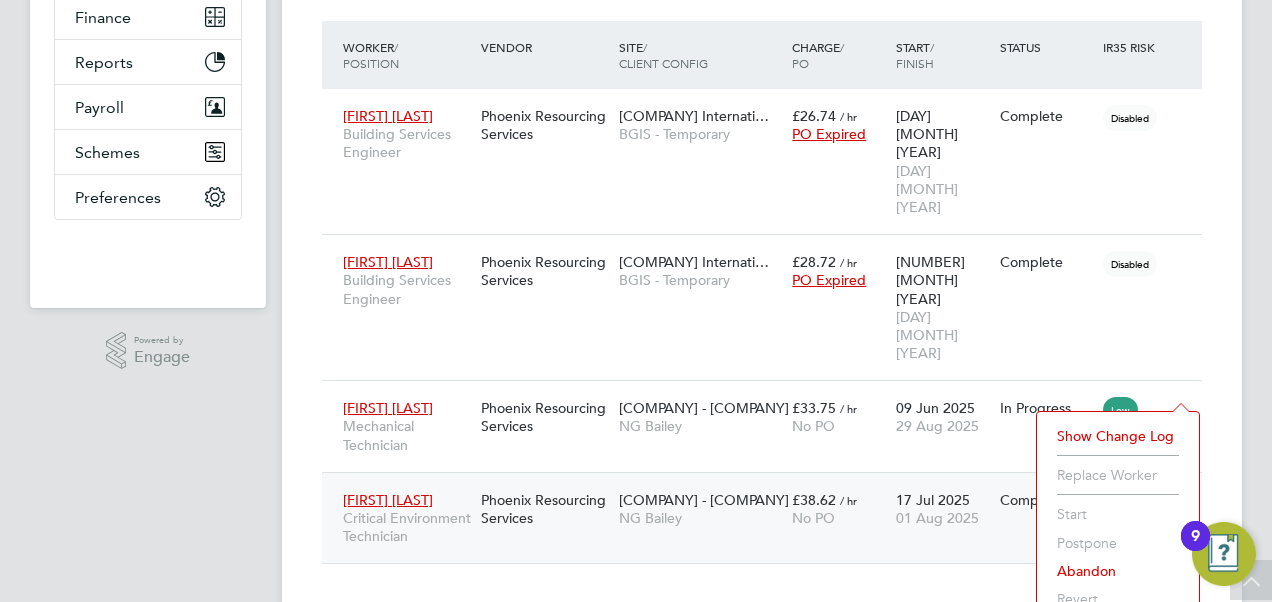 scroll, scrollTop: 524, scrollLeft: 0, axis: vertical 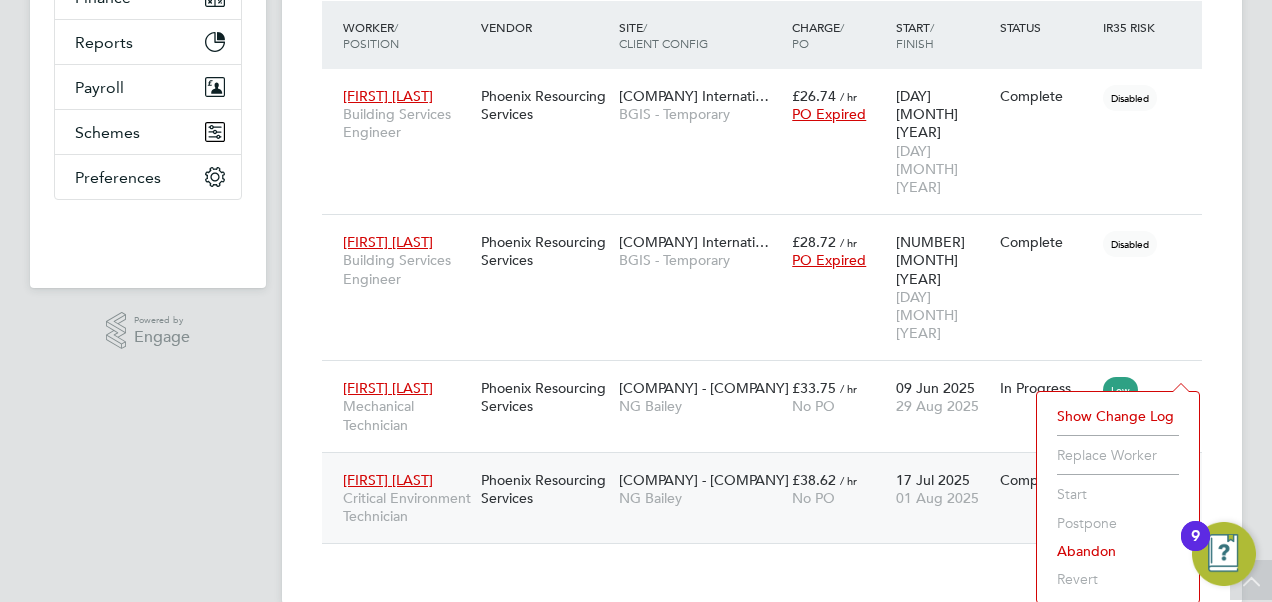 click on "No PO" 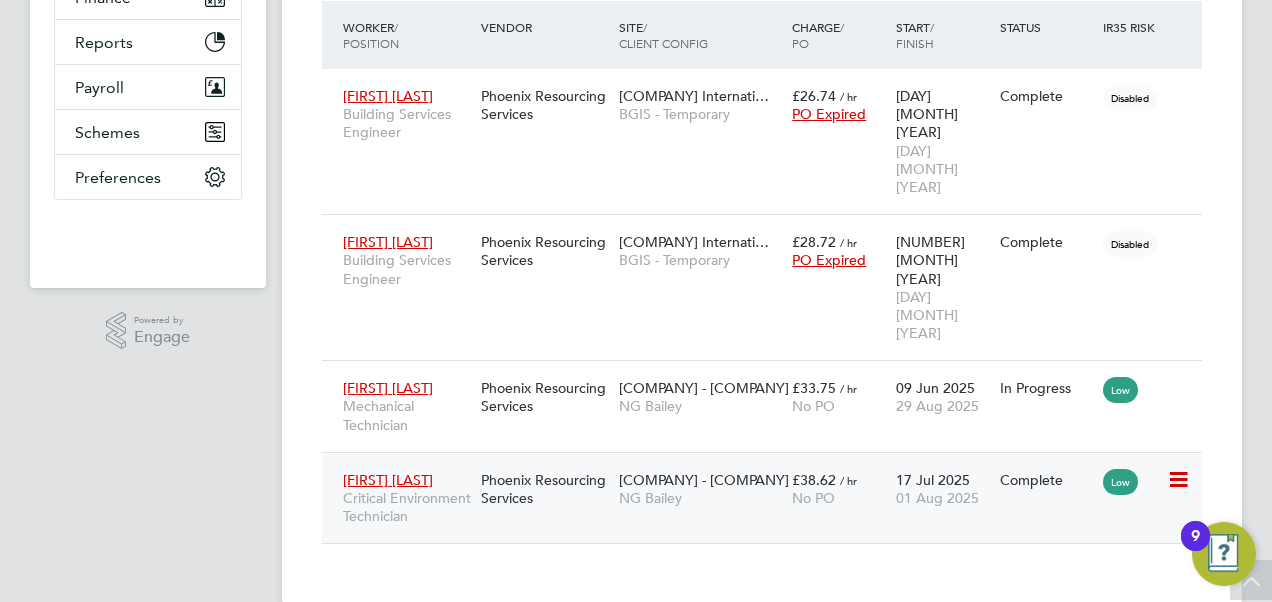 scroll, scrollTop: 466, scrollLeft: 0, axis: vertical 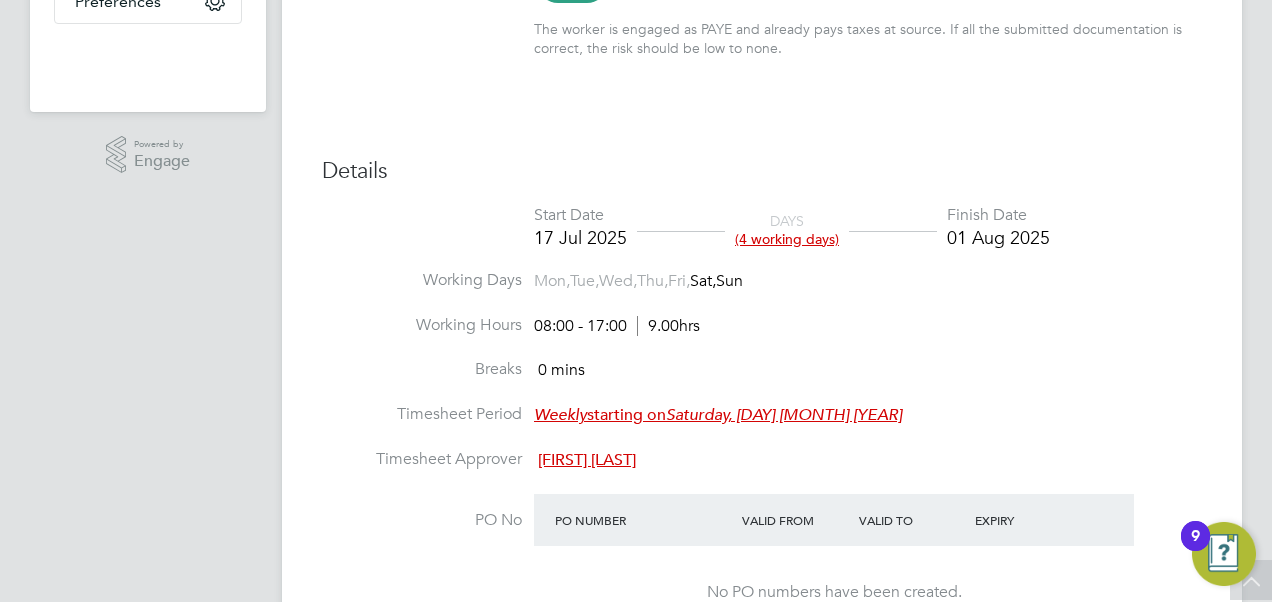 click on "(4 working days)" at bounding box center [787, 239] 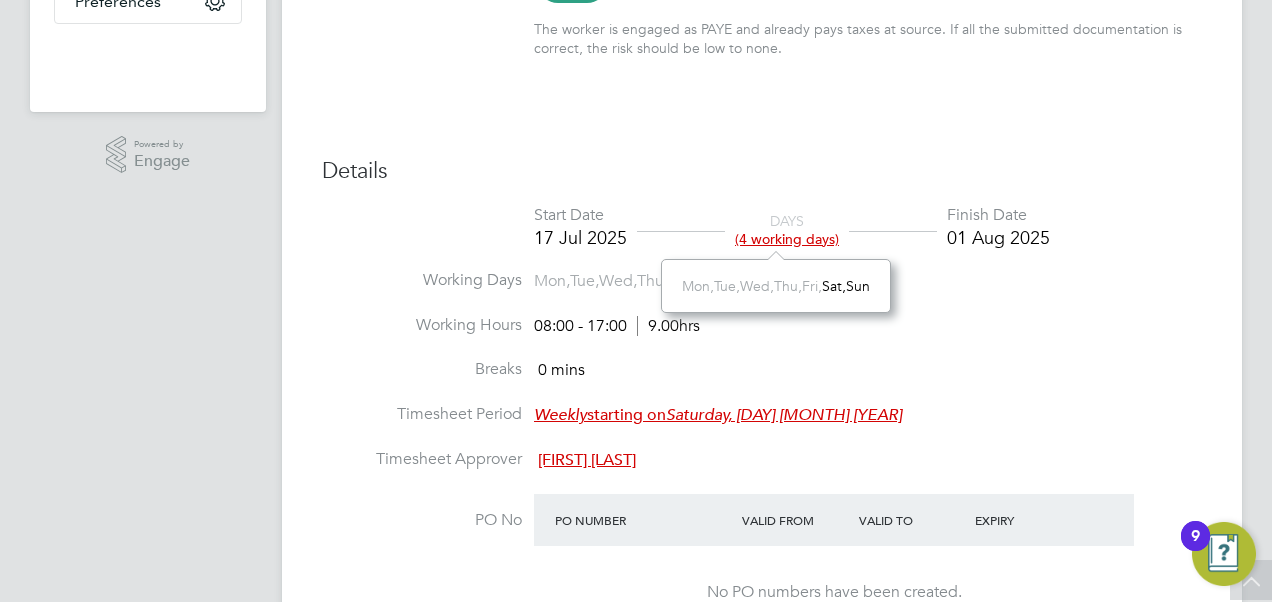 click on "Working Days   Mon,  Tue,  Wed,  Thu,  Fri,  Sat,  Sun" at bounding box center (762, 292) 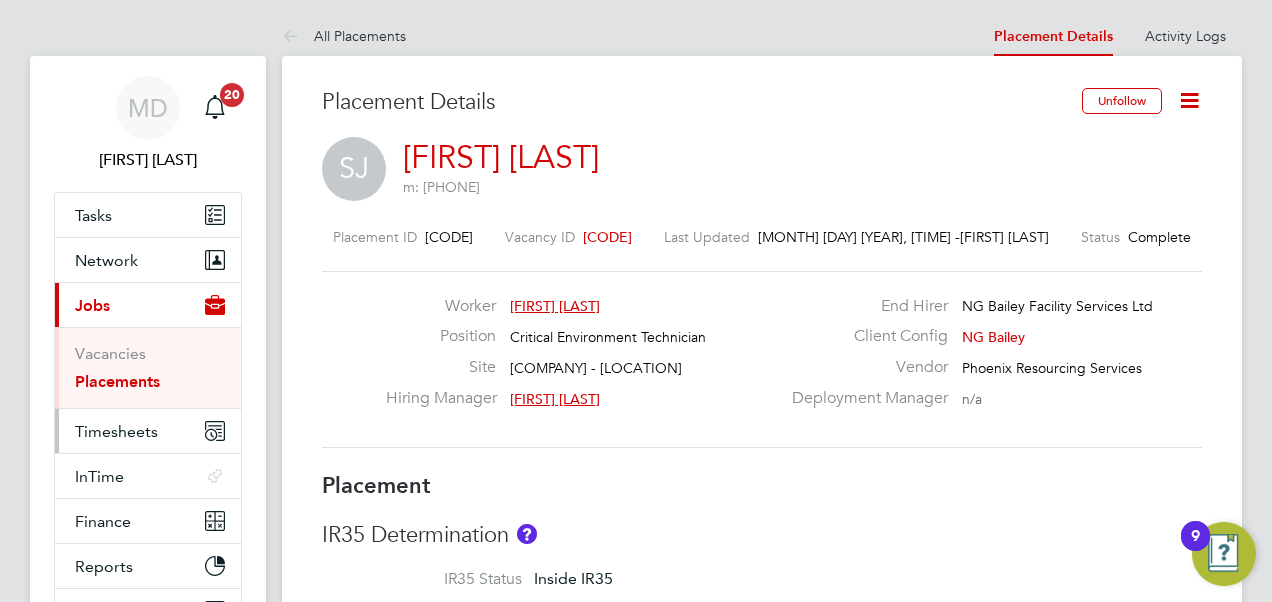 click on "Timesheets" at bounding box center [116, 431] 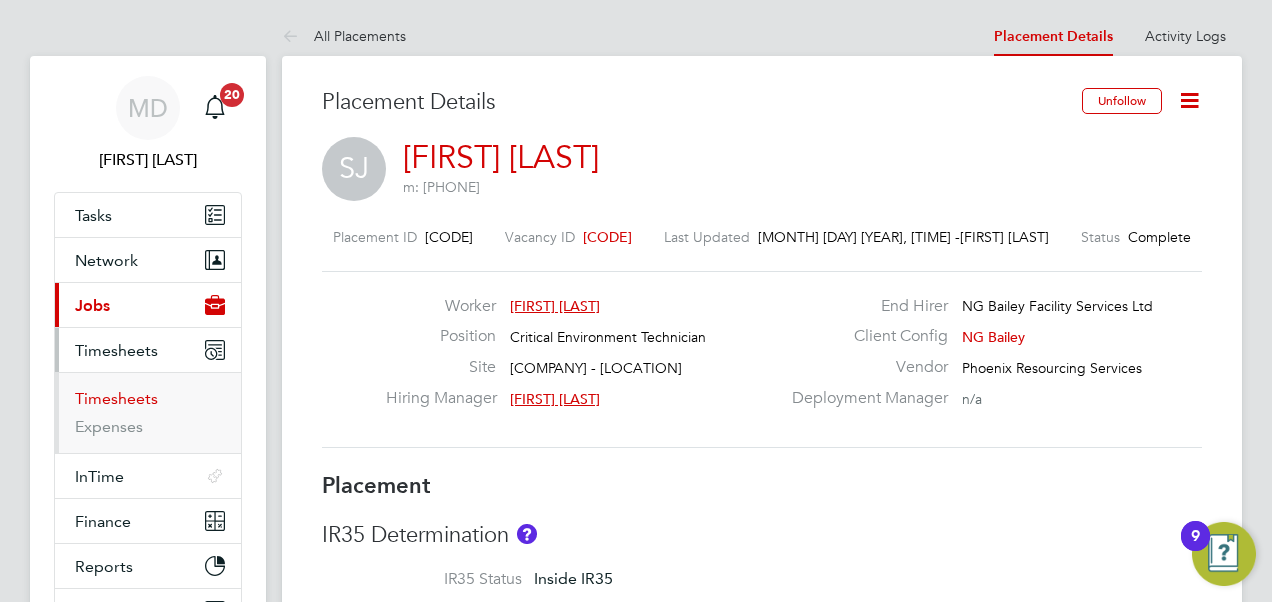 click on "Timesheets" at bounding box center (116, 398) 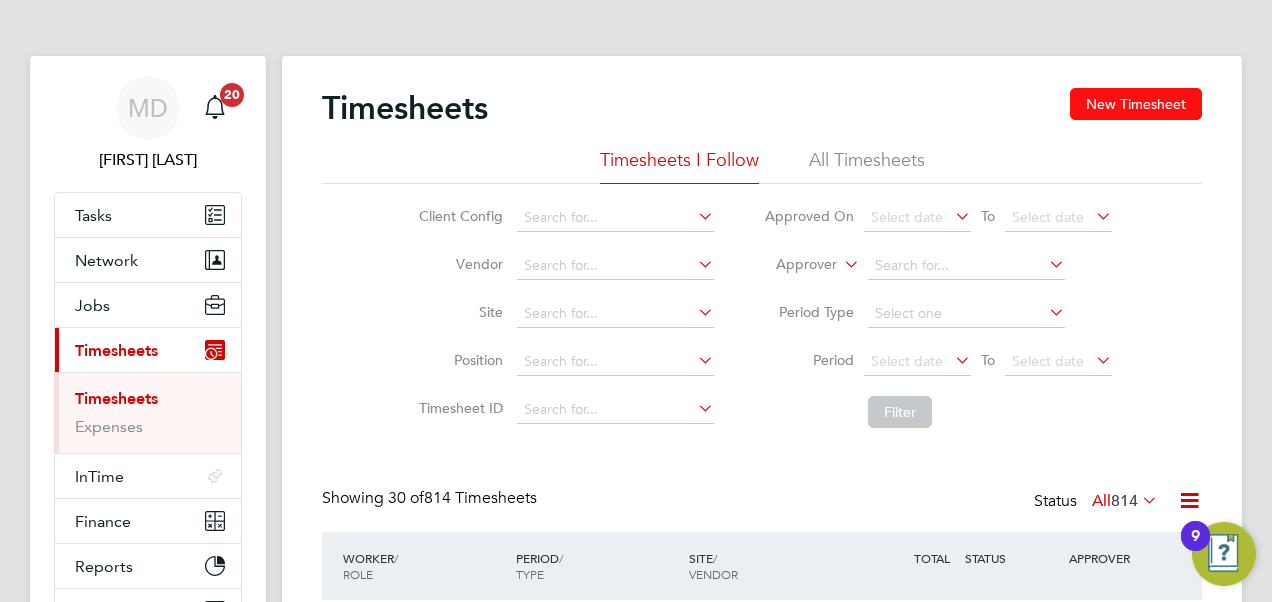 click on "New Timesheet" 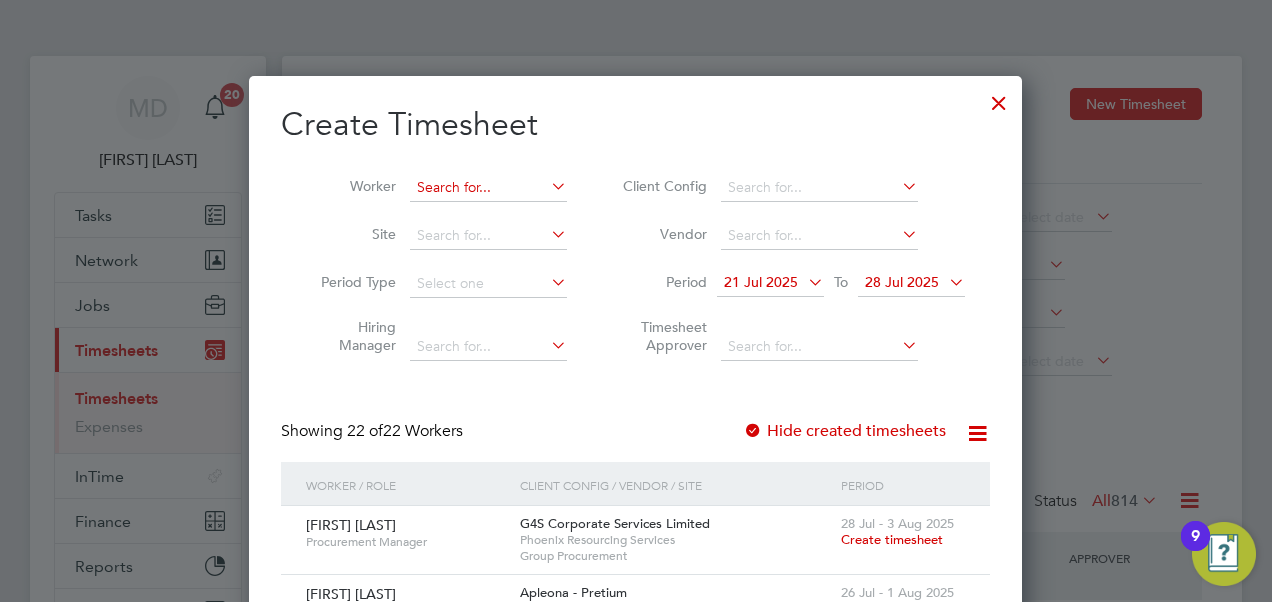 click at bounding box center (488, 188) 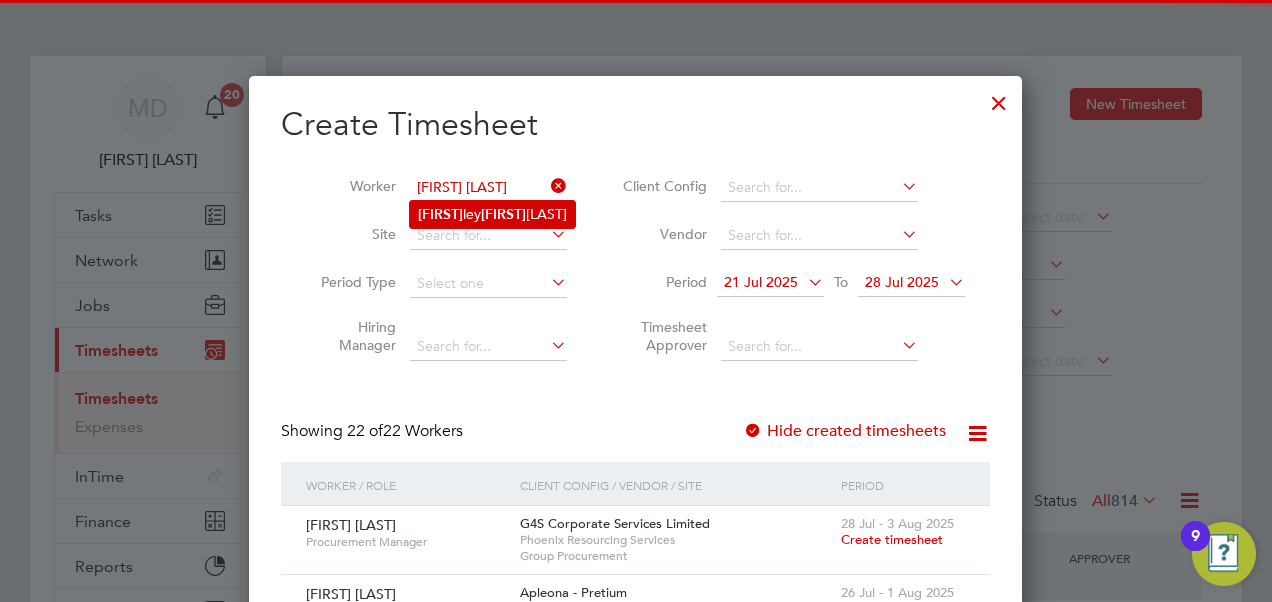 click on "Shir ley  Jey arajah" 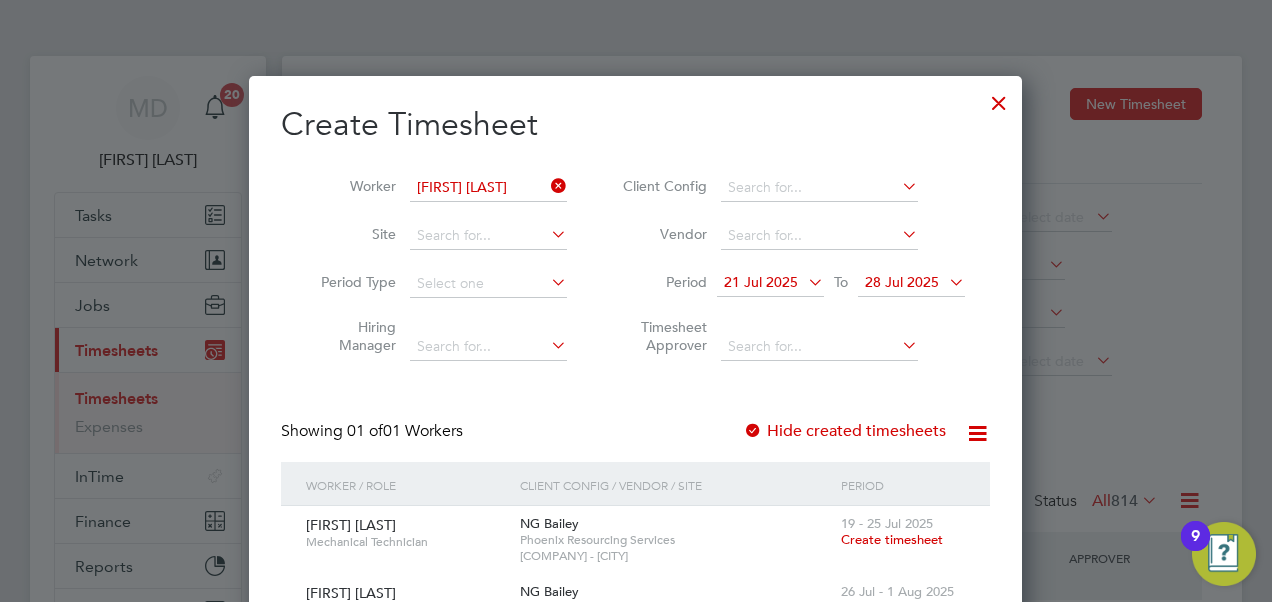 click at bounding box center [753, 432] 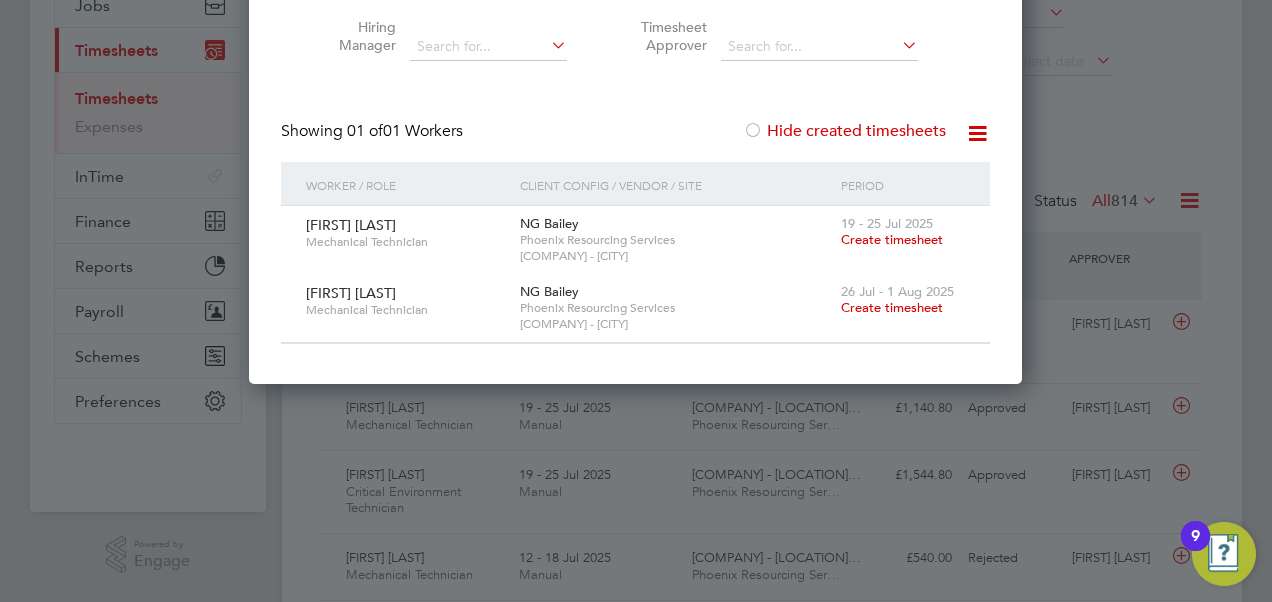 click at bounding box center [977, 133] 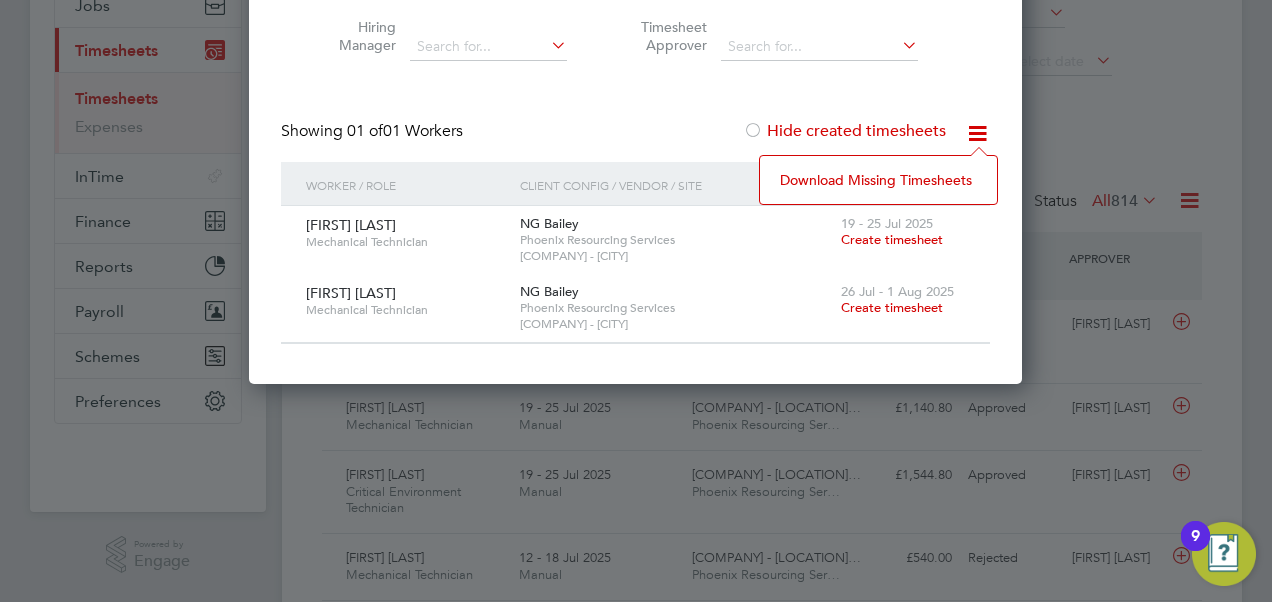 click on "Download missing timesheets" 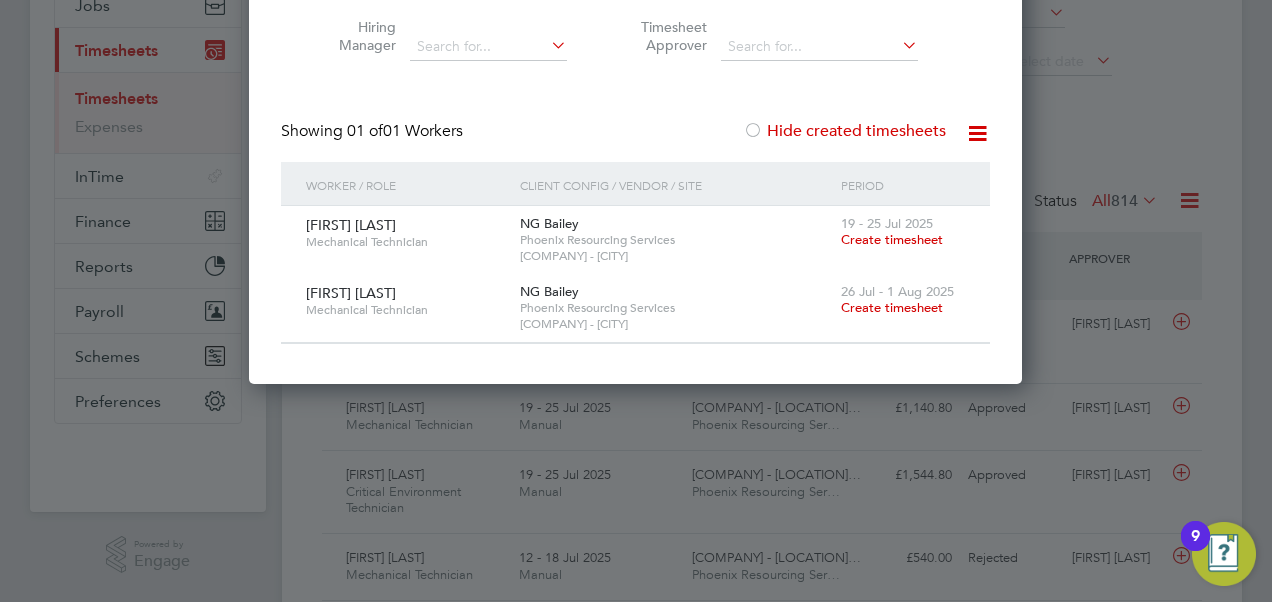 click on "Create Timesheet Worker   Shirley Jeyarajah Site   Period Type   Hiring Manager   Client Config   Vendor   Period
21 Jul 2025
To
28 Jul 2025
Timesheet Approver   Showing   01 of  01 Workers Hide created timesheets Worker / Role Client Config / Vendor / Site Period Shirley Jeyarajah   Mechanical Technician NG Bailey Phoenix Resourcing Services   Sony Europe Limited - Weybridge   19 - 25 Jul 2025   Create timesheet Shirley Jeyarajah   Mechanical Technician NG Bailey Phoenix Resourcing Services   Sony Europe Limited - Weybridge   26 Jul - 1 Aug 2025   Create timesheet Show   more" at bounding box center [635, 74] 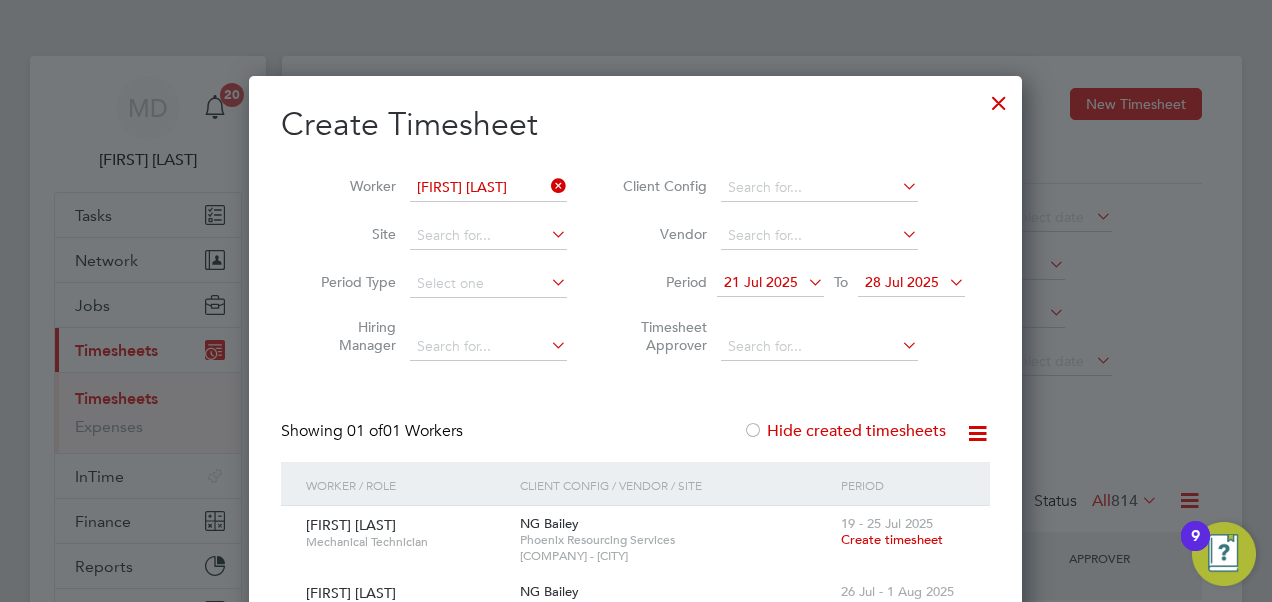 click at bounding box center (945, 282) 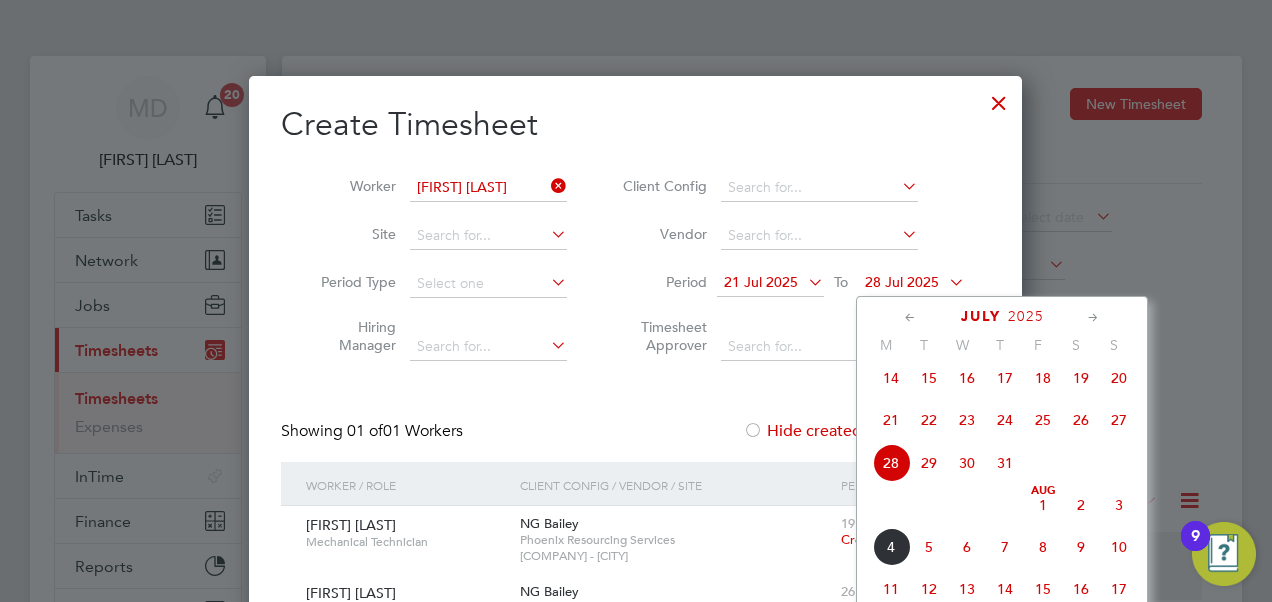click on "Aug 1" 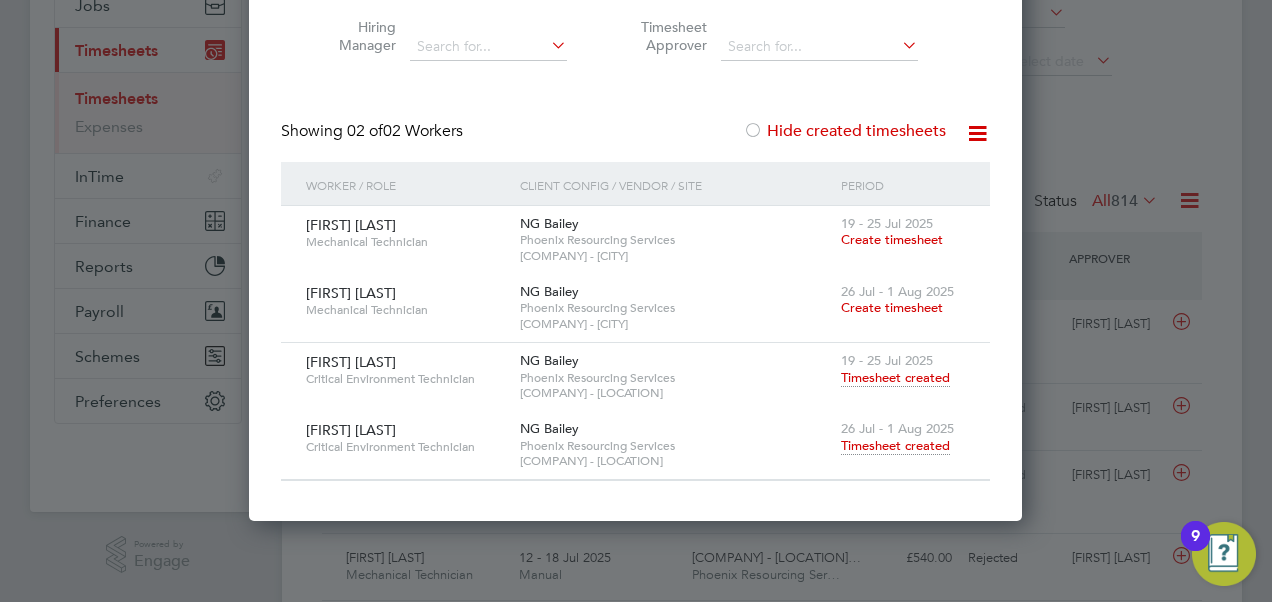 click on "Timesheet created" at bounding box center [895, 446] 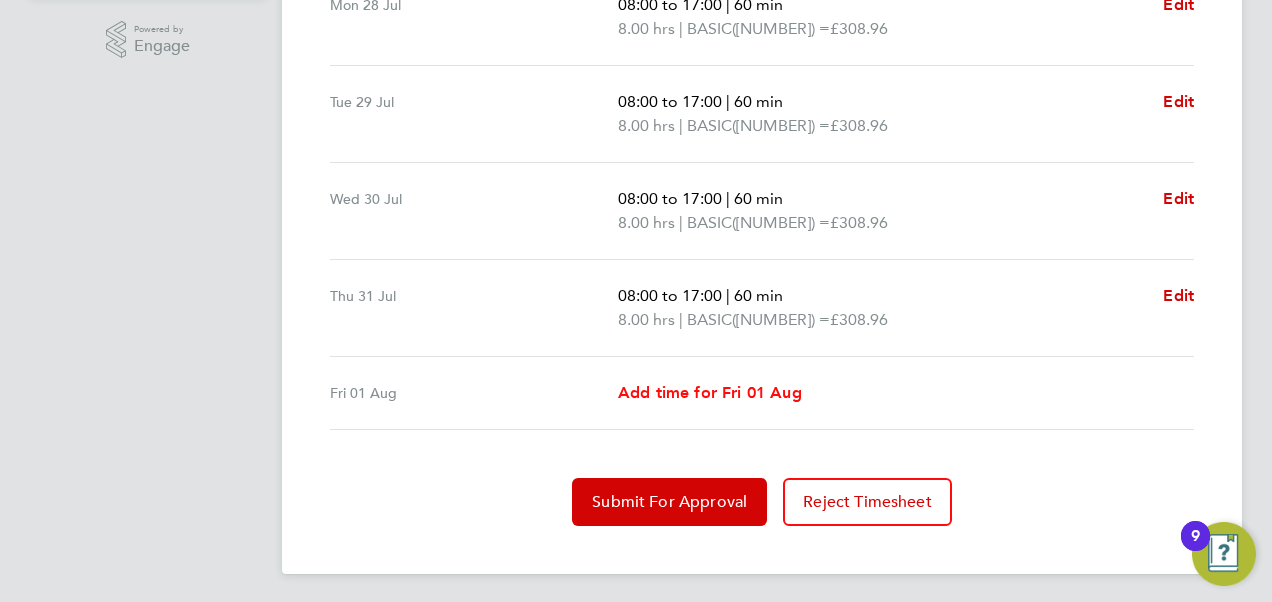click on "Add time for Fri 01 Aug" at bounding box center [710, 392] 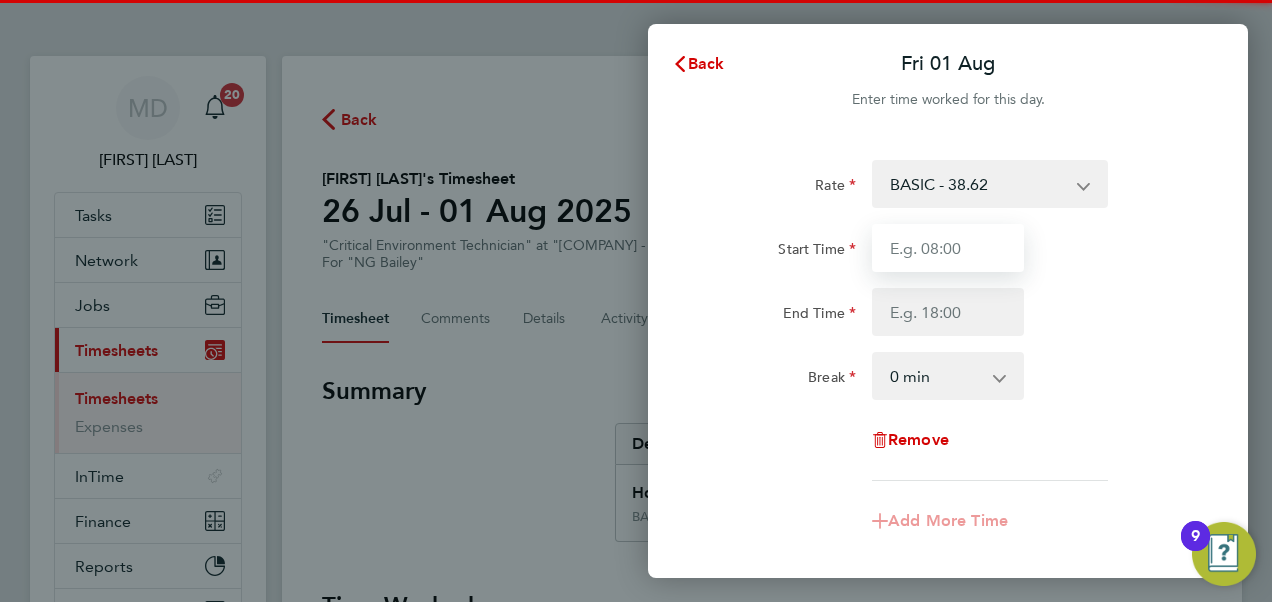 click on "Start Time" at bounding box center (948, 248) 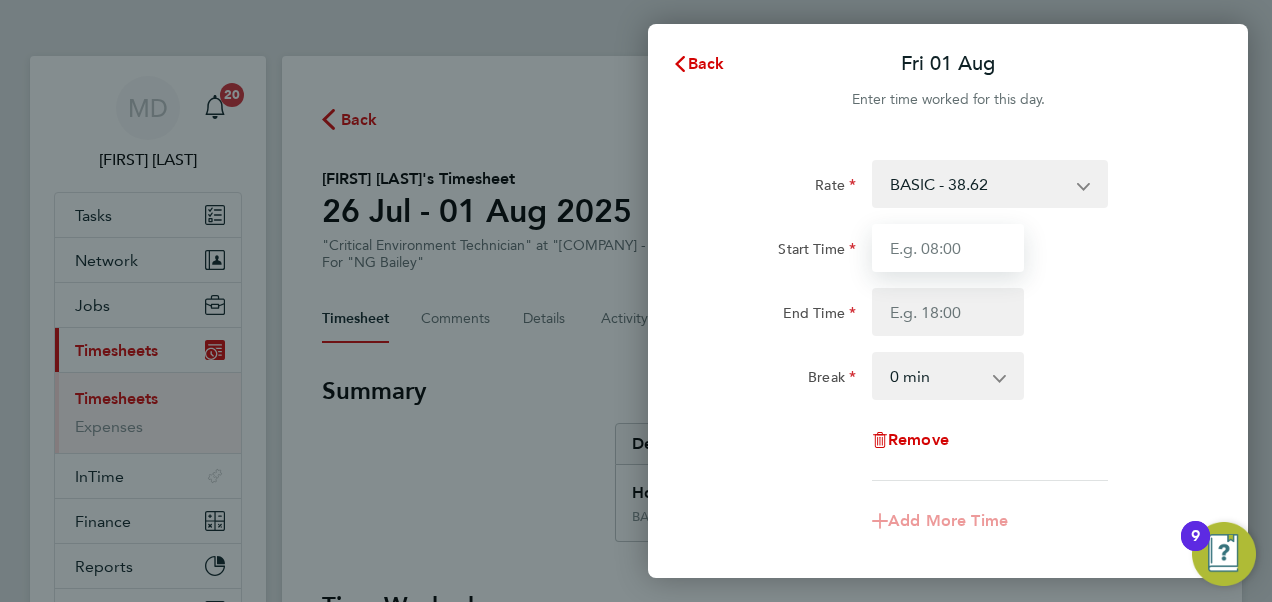 type on "08:00" 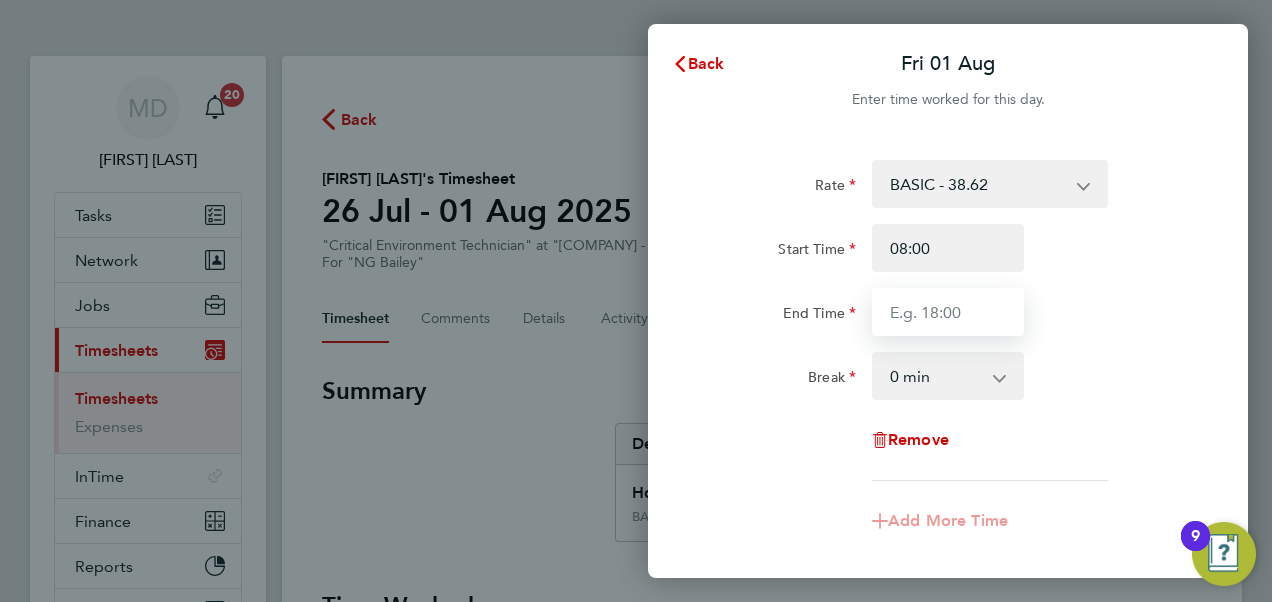 type on "17:00" 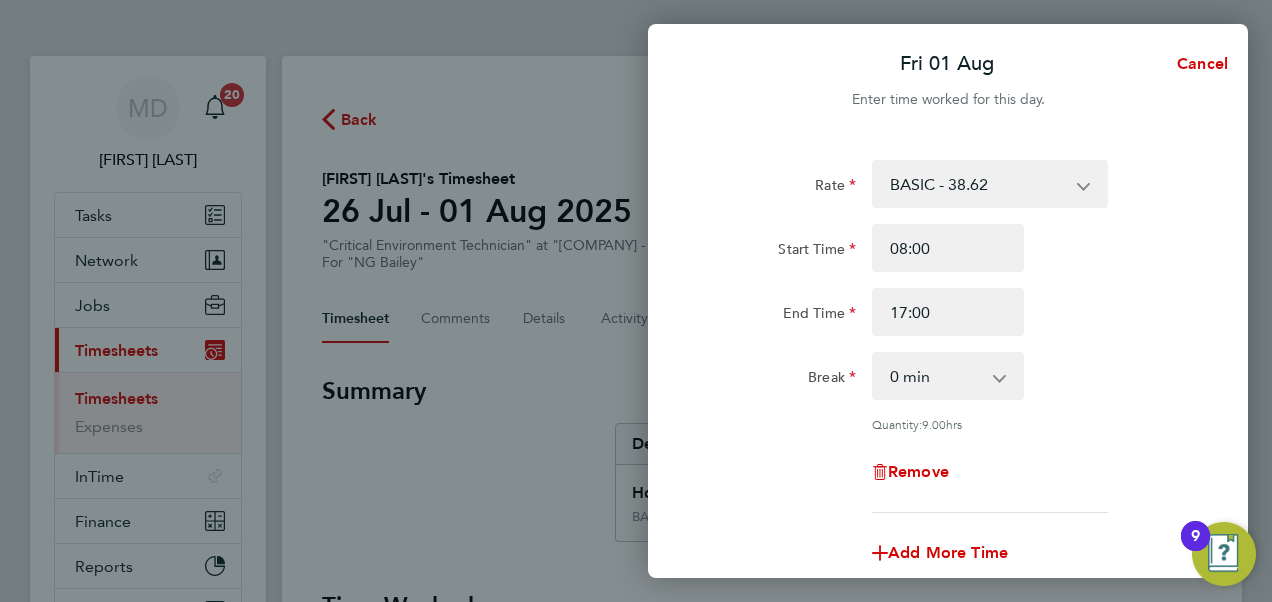 click on "0 min   15 min   30 min   45 min   60 min   75 min   90 min" at bounding box center [936, 376] 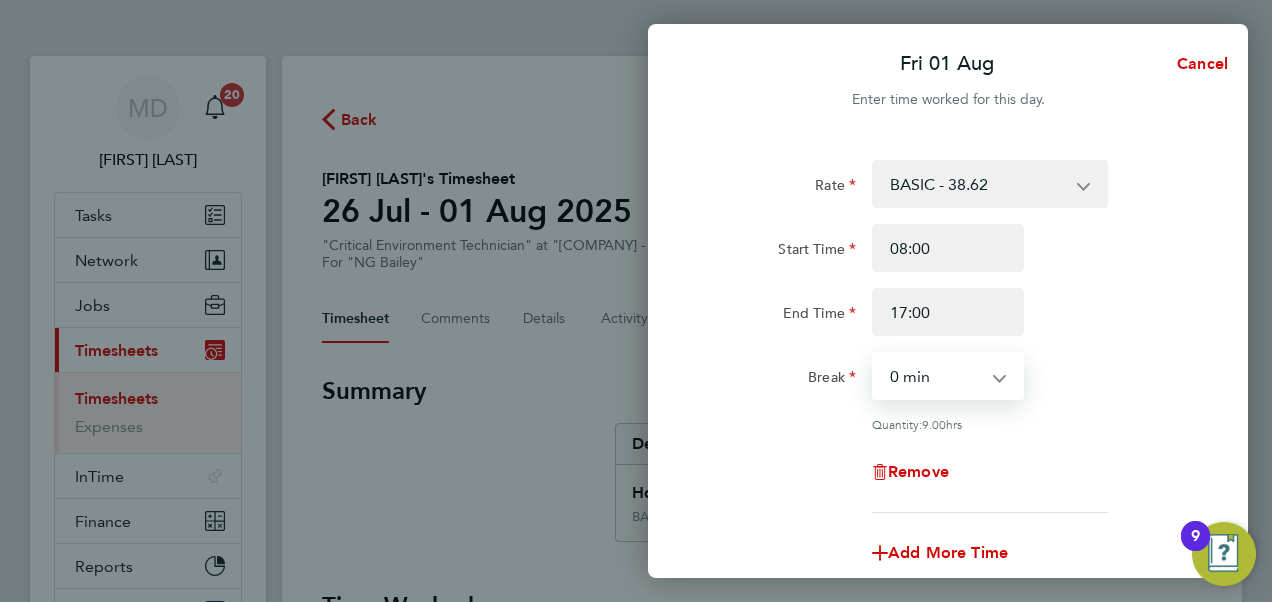 select on "60" 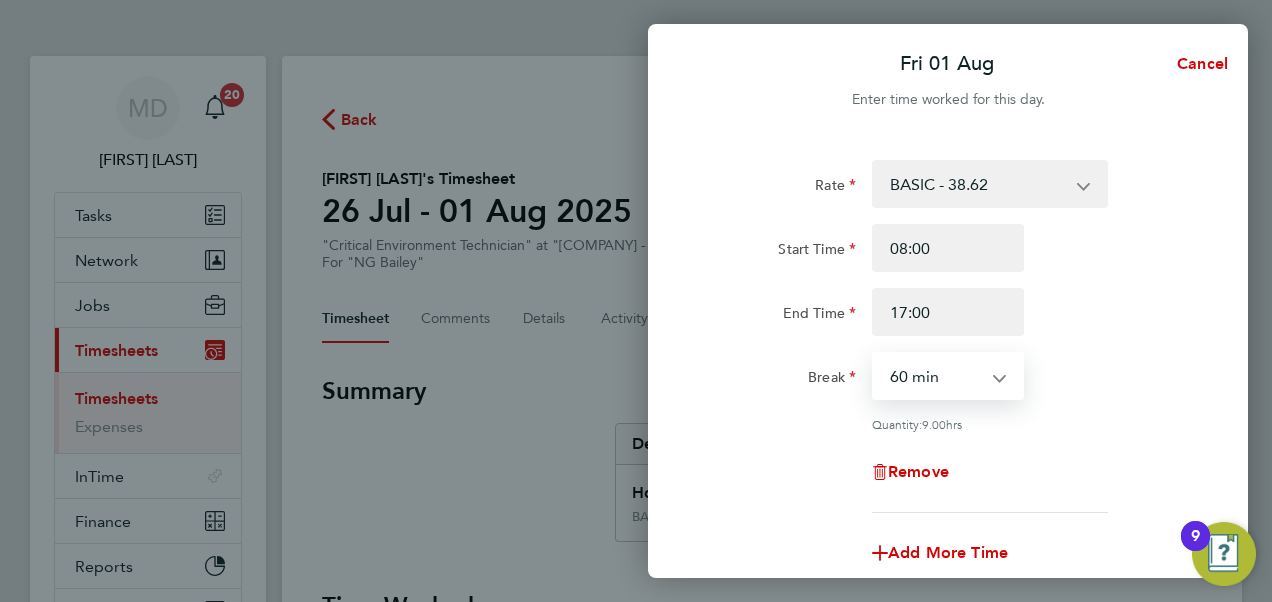 click on "0 min   15 min   30 min   45 min   60 min   75 min   90 min" at bounding box center [936, 376] 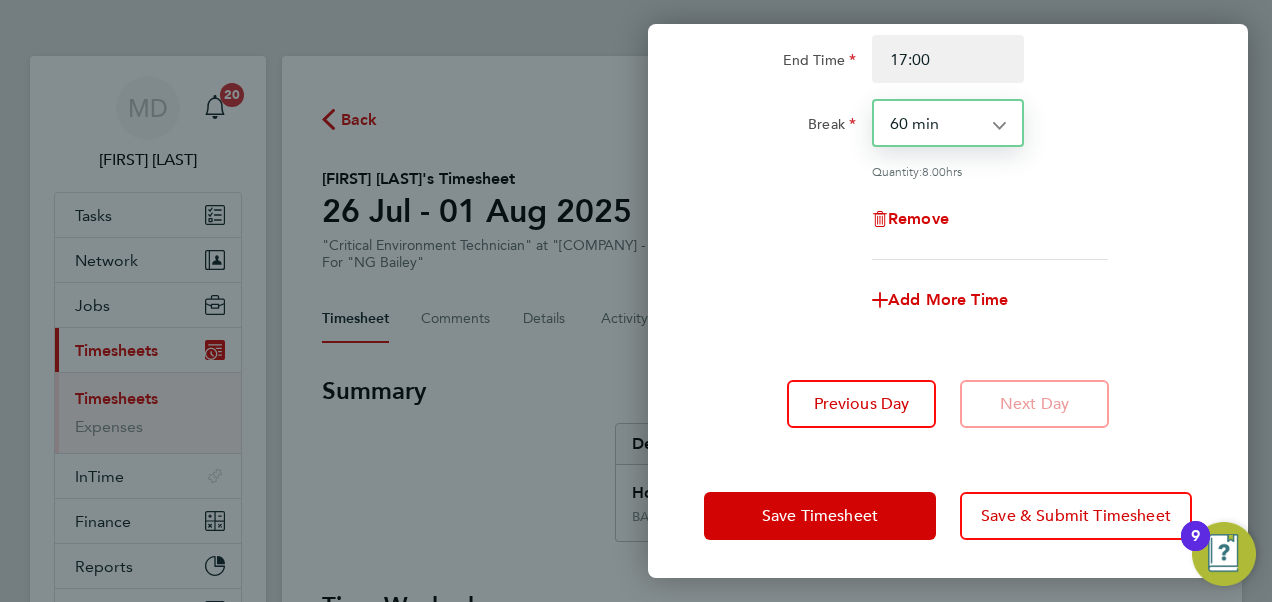 click on "Rate  BASIC - 38.62
Start Time 08:00 End Time 17:00 Break  0 min   15 min   30 min   45 min   60 min   75 min   90 min
Quantity:  8.00  hrs
Remove
Add More Time" 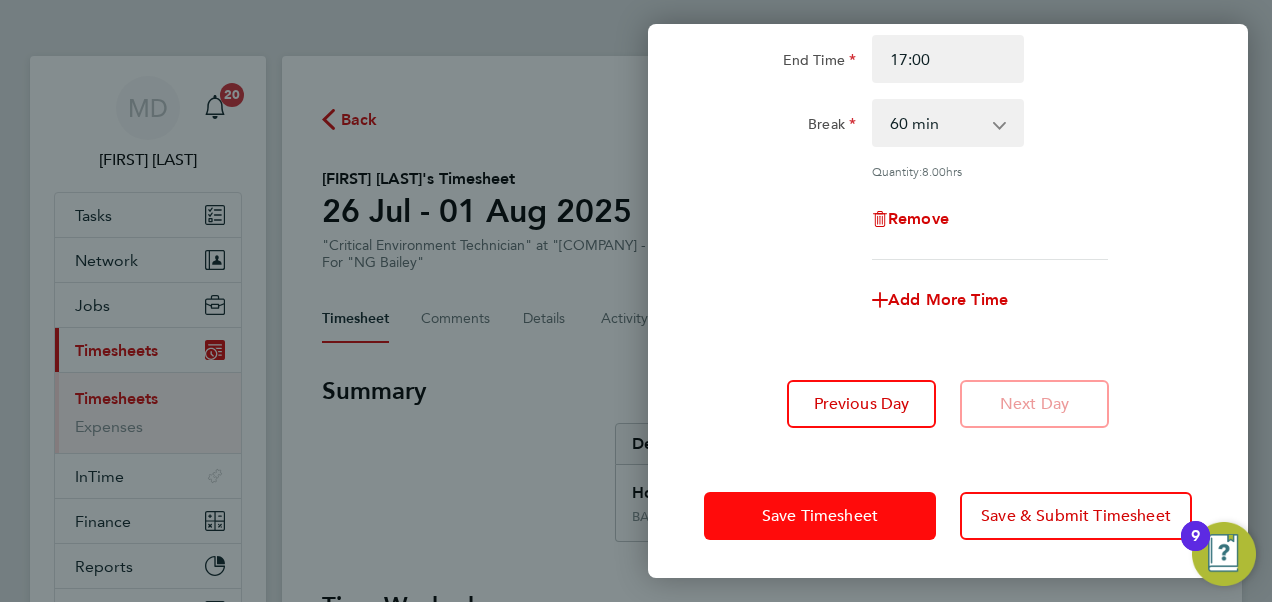 click on "Save Timesheet" 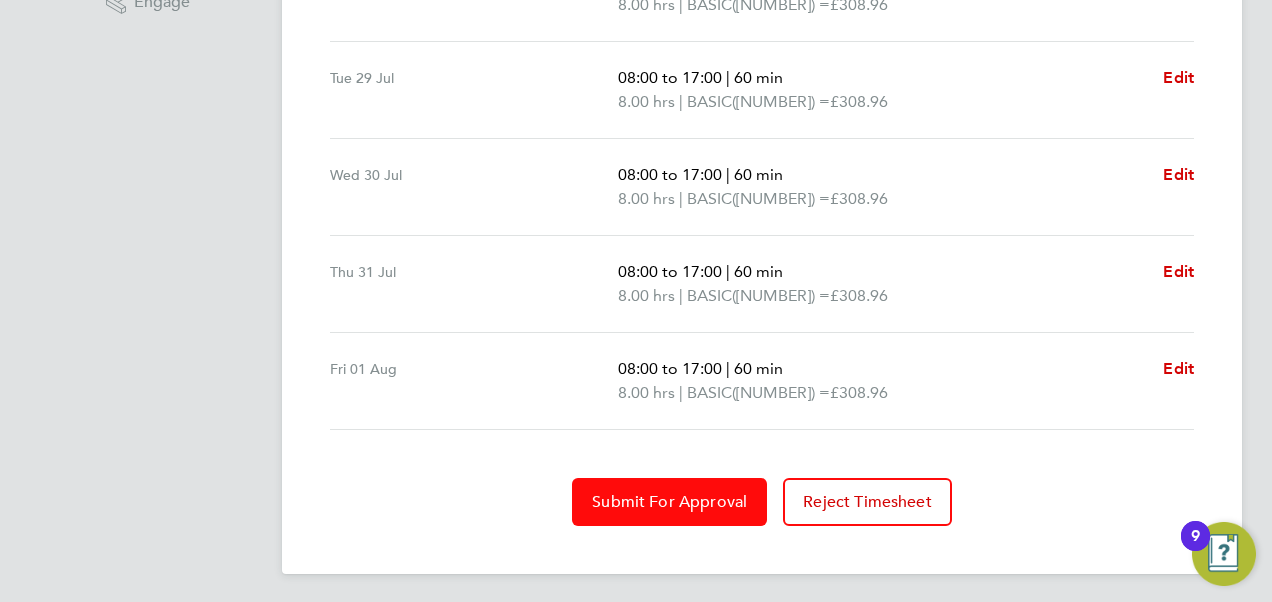 click on "Submit For Approval" 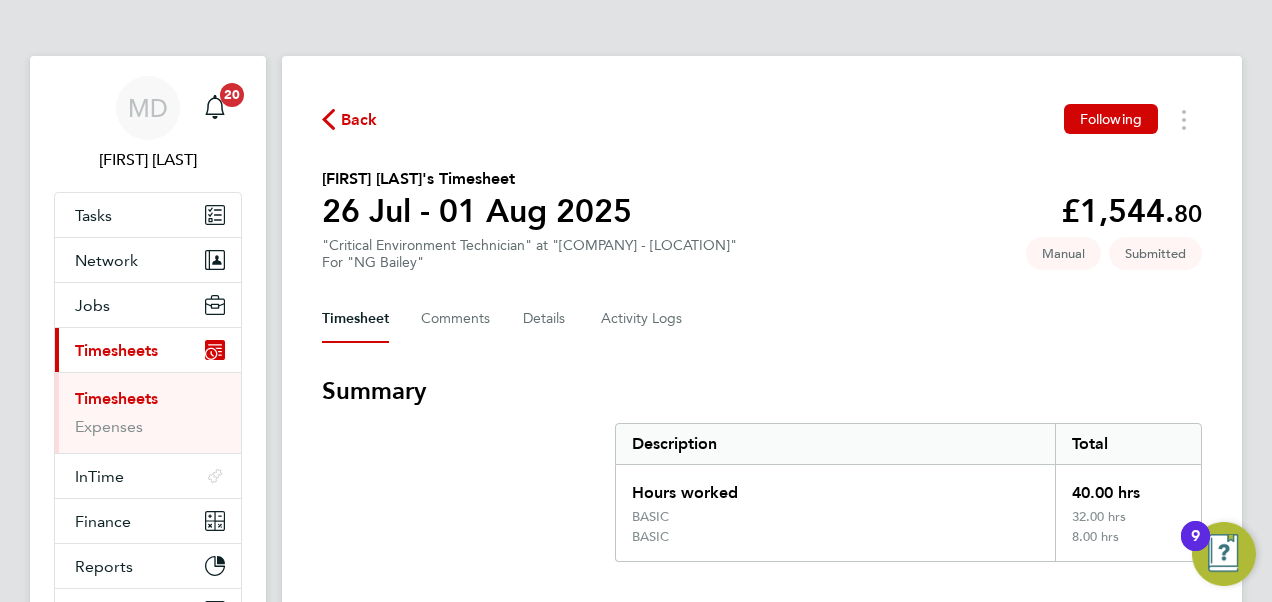 click on "Timesheets" at bounding box center (116, 398) 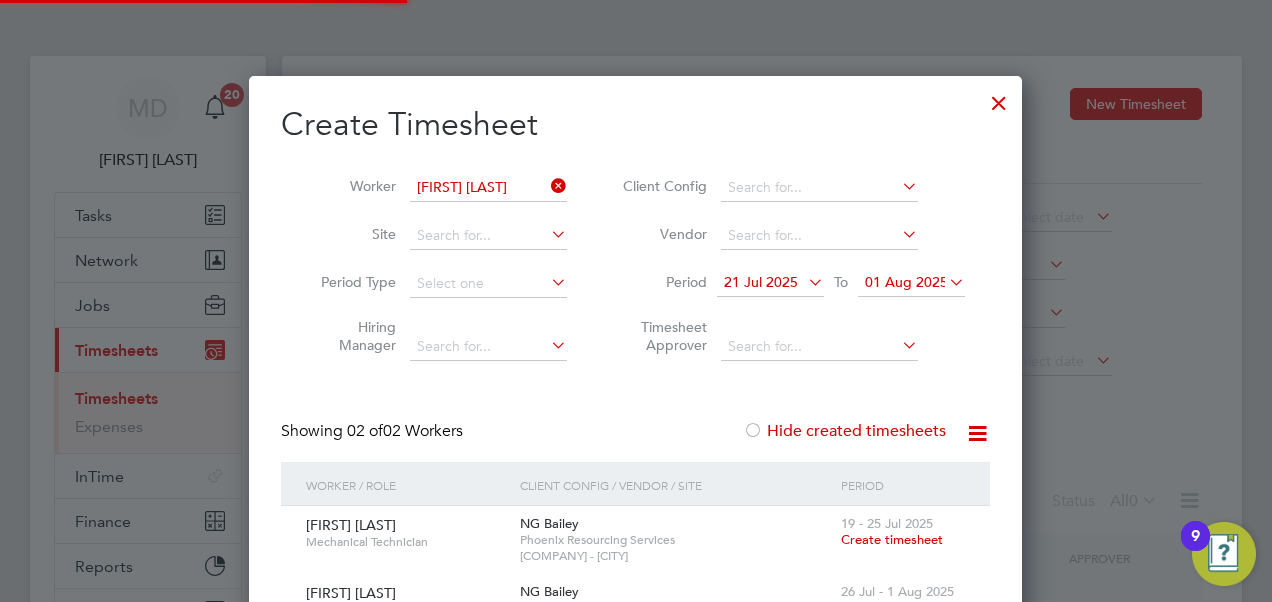 scroll, scrollTop: 10, scrollLeft: 9, axis: both 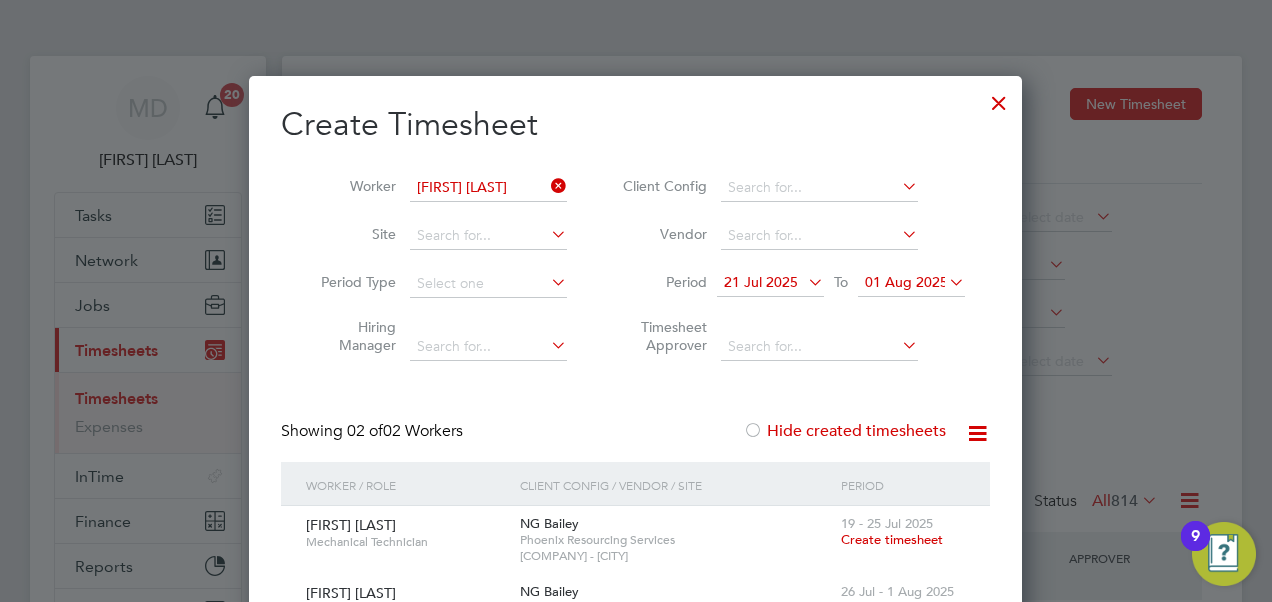 click at bounding box center (547, 186) 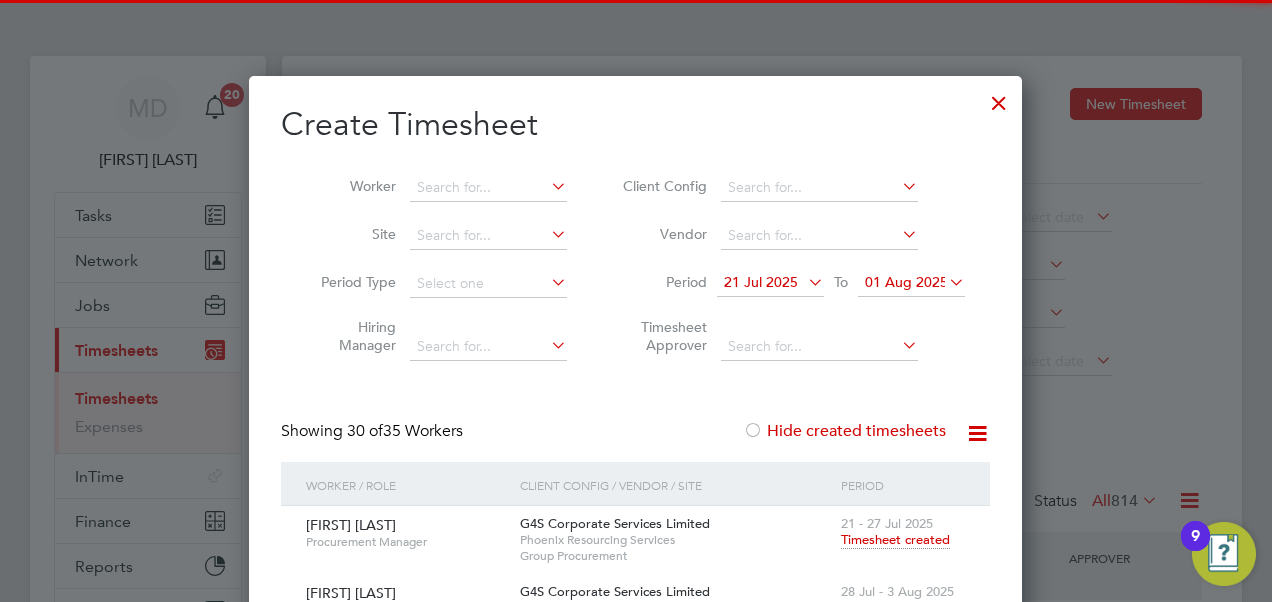 click at bounding box center (999, 98) 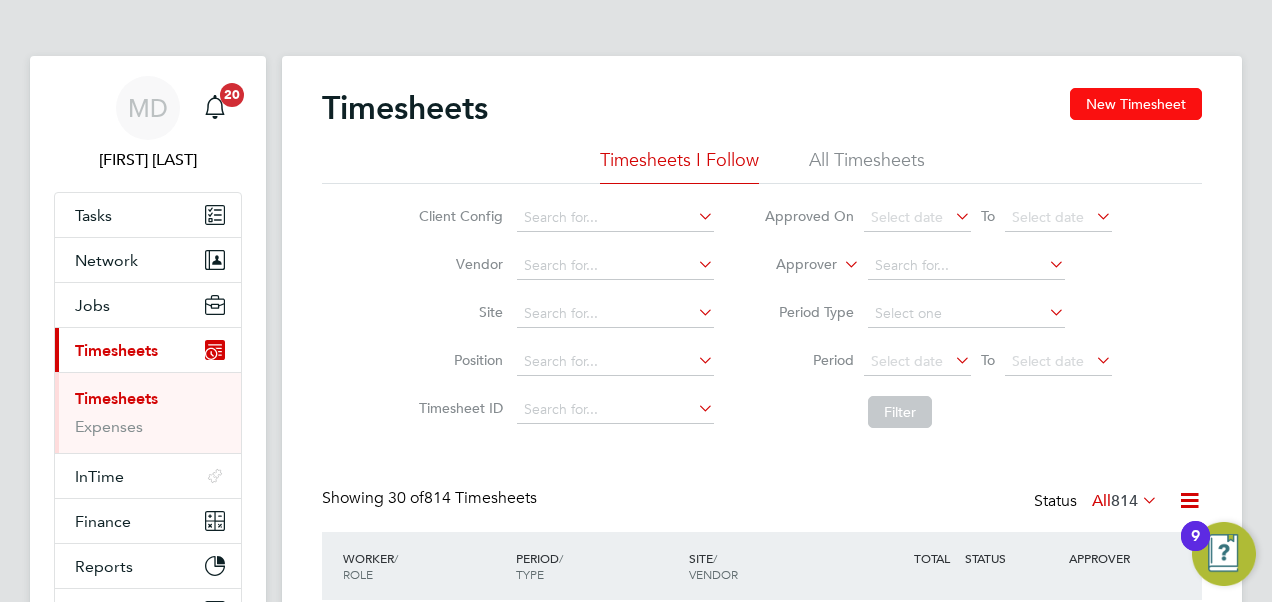 click on "New Timesheet" 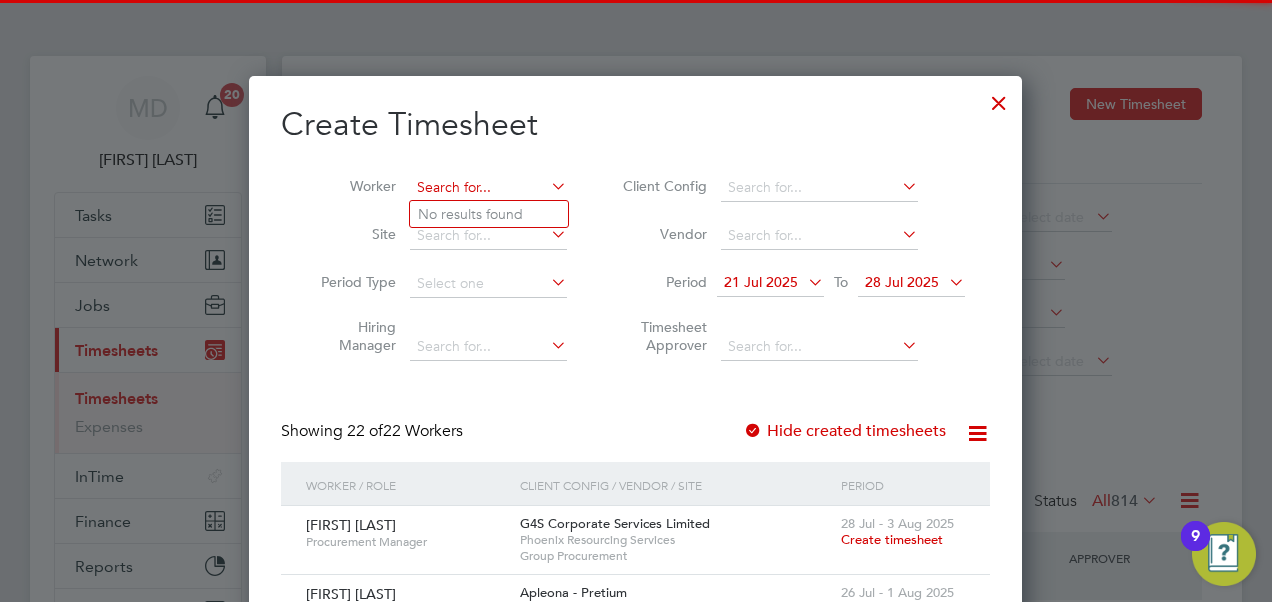 click at bounding box center [488, 188] 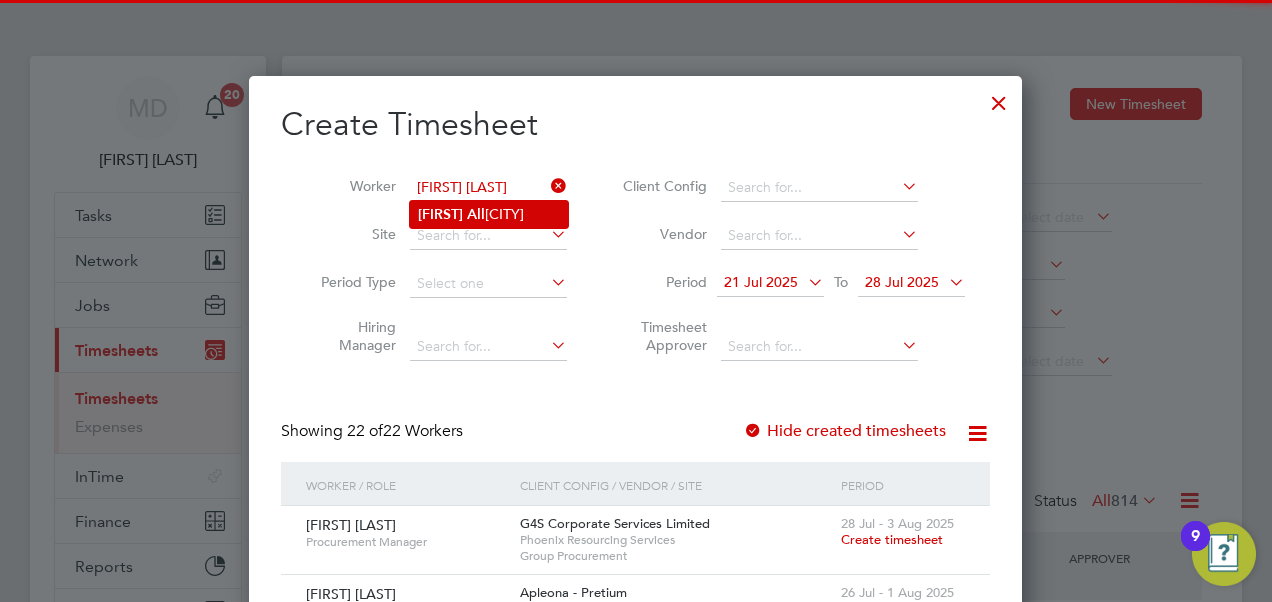 click on "Nigel   All eyne" 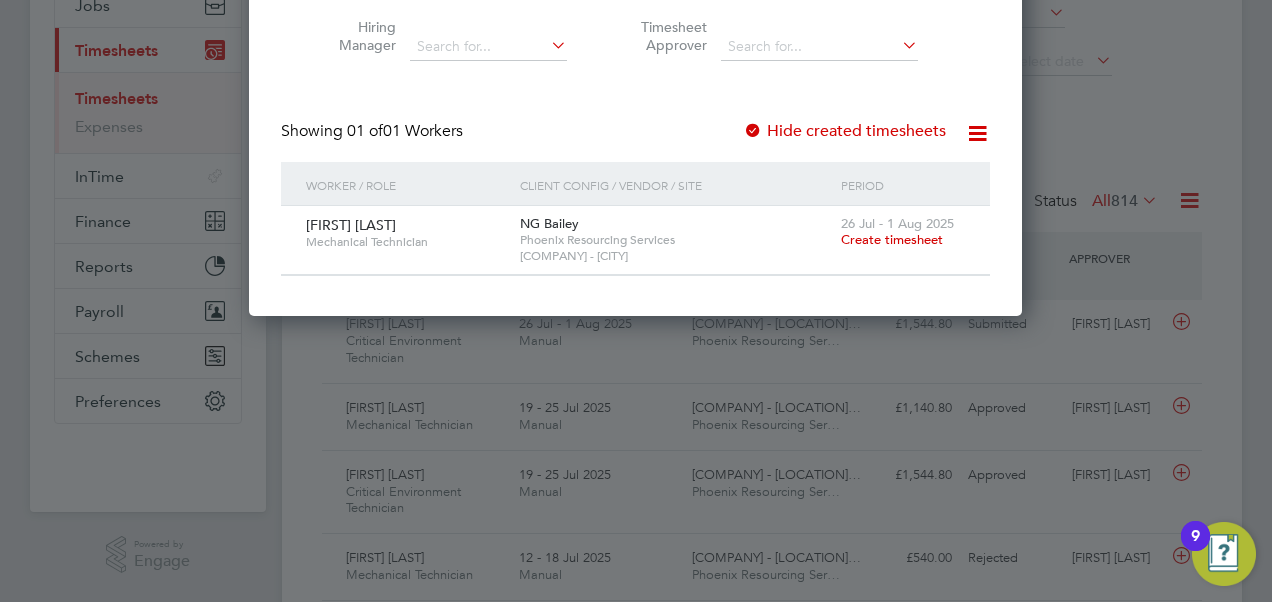 click on "Create timesheet" at bounding box center [892, 239] 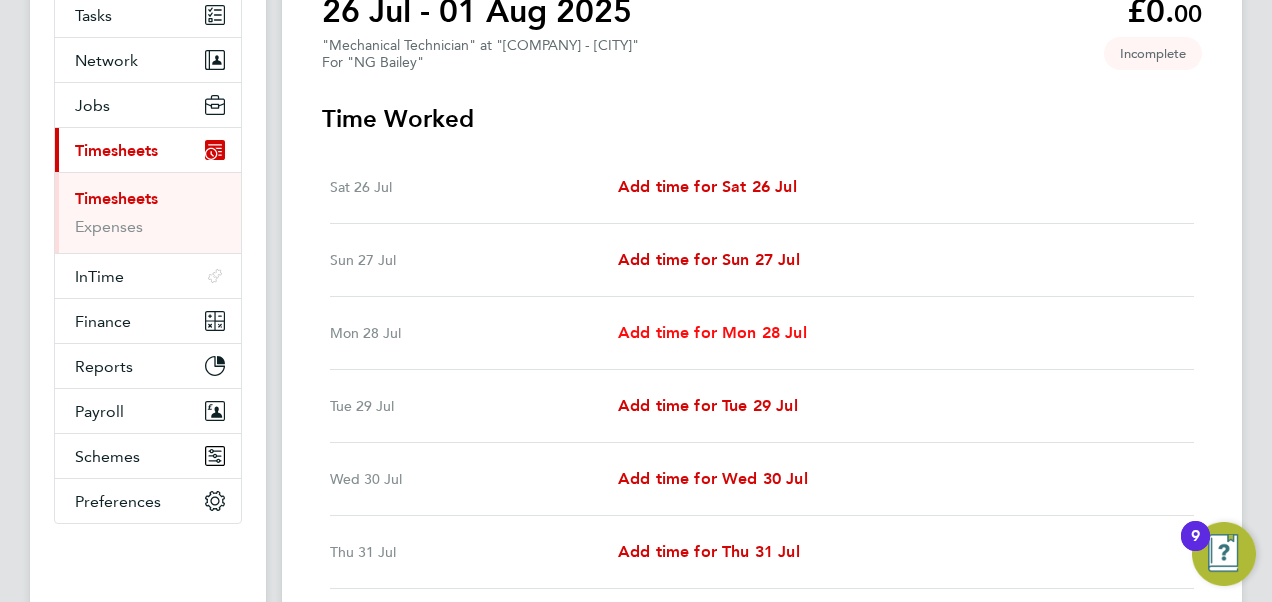 click on "Add time for Mon 28 Jul" at bounding box center (712, 332) 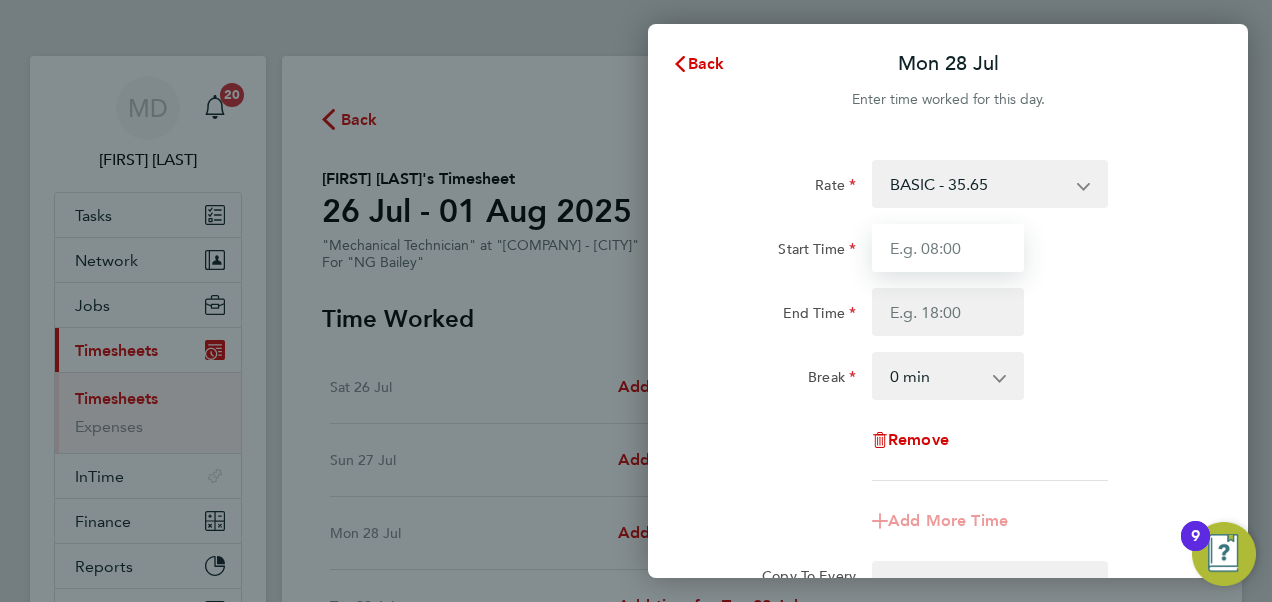 click on "Start Time" at bounding box center (948, 248) 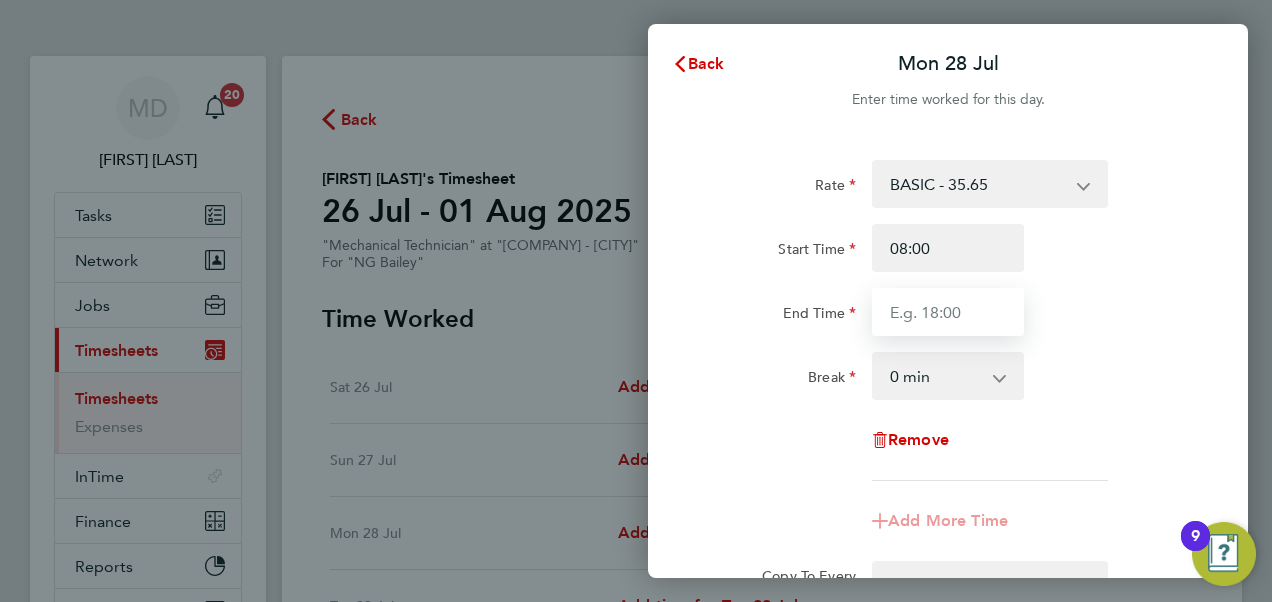 type on "17:00" 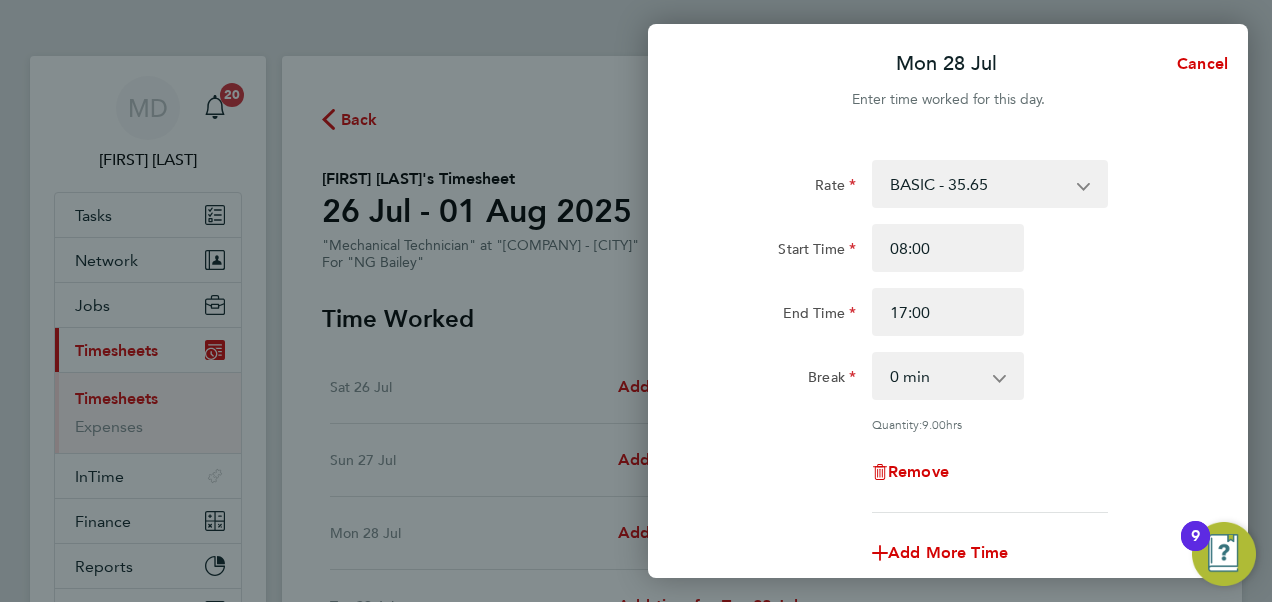 click on "0 min   15 min   30 min   45 min   60 min   75 min   90 min" at bounding box center (936, 376) 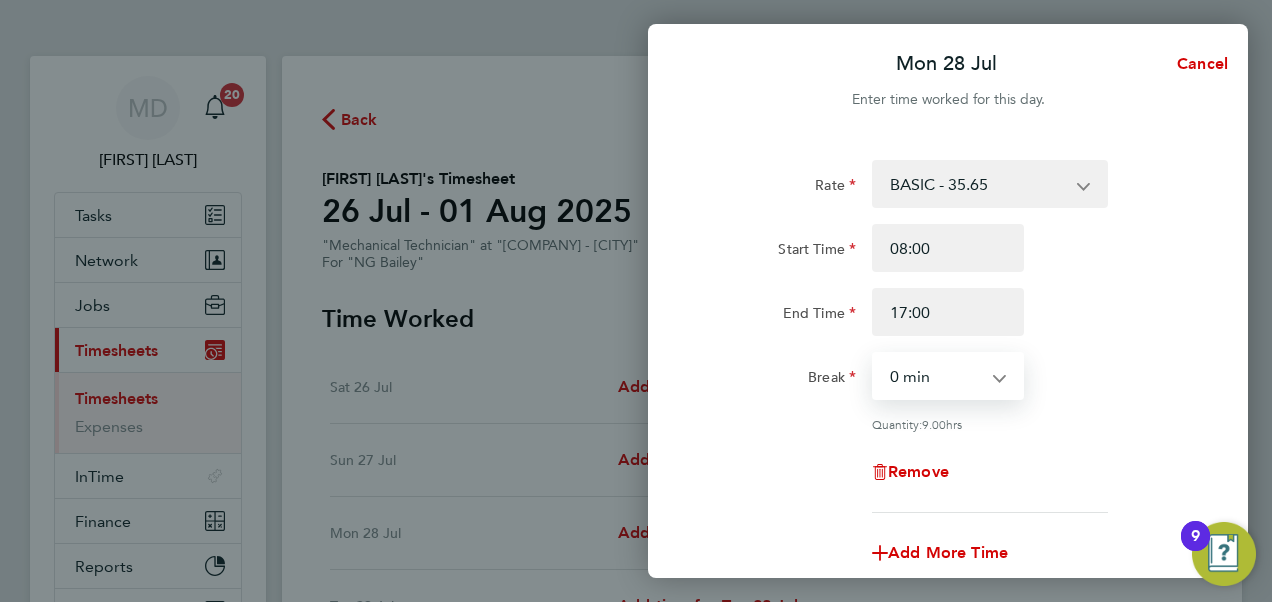 select on "60" 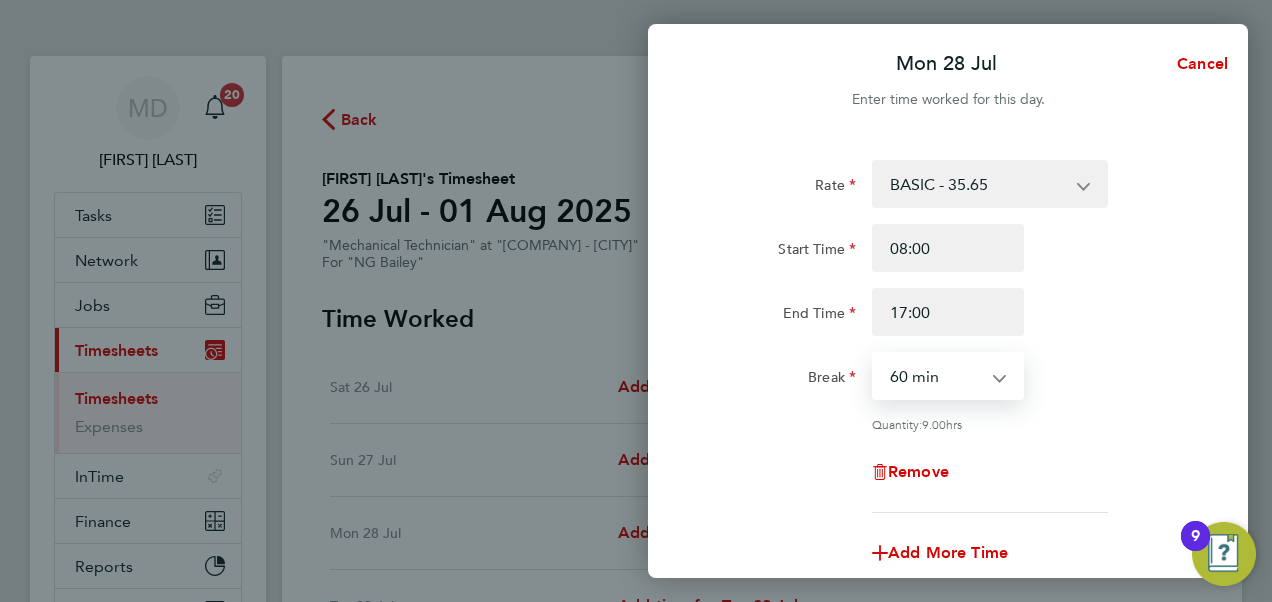 click on "0 min   15 min   30 min   45 min   60 min   75 min   90 min" at bounding box center (936, 376) 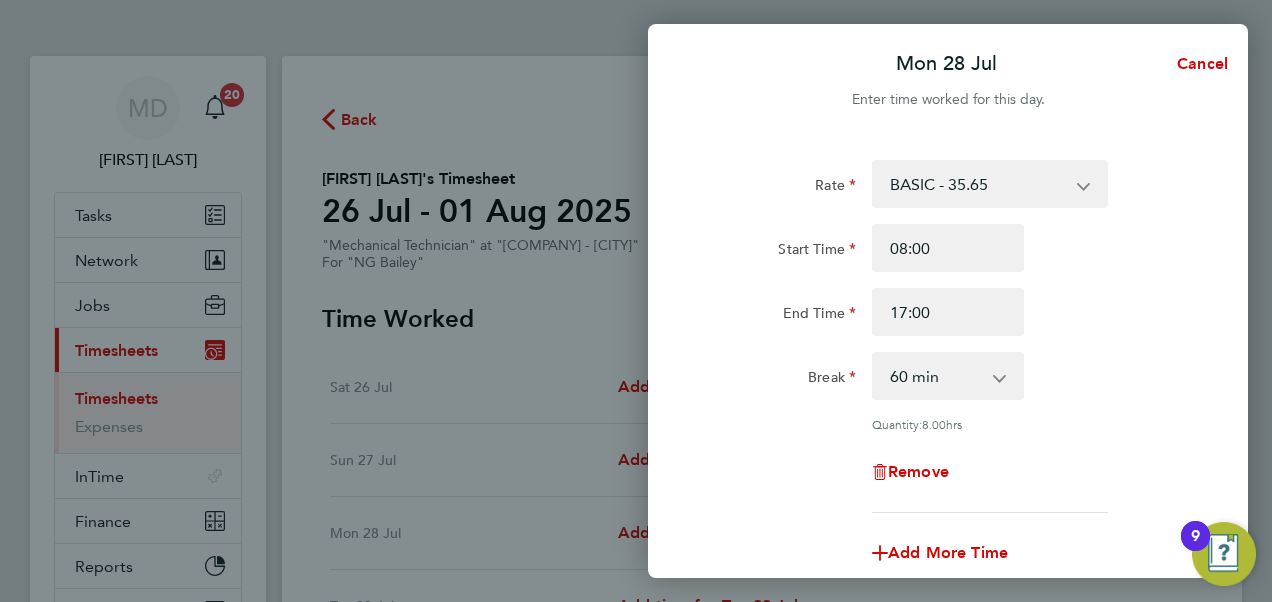 click on "Break  0 min   15 min   30 min   45 min   60 min   75 min   90 min" 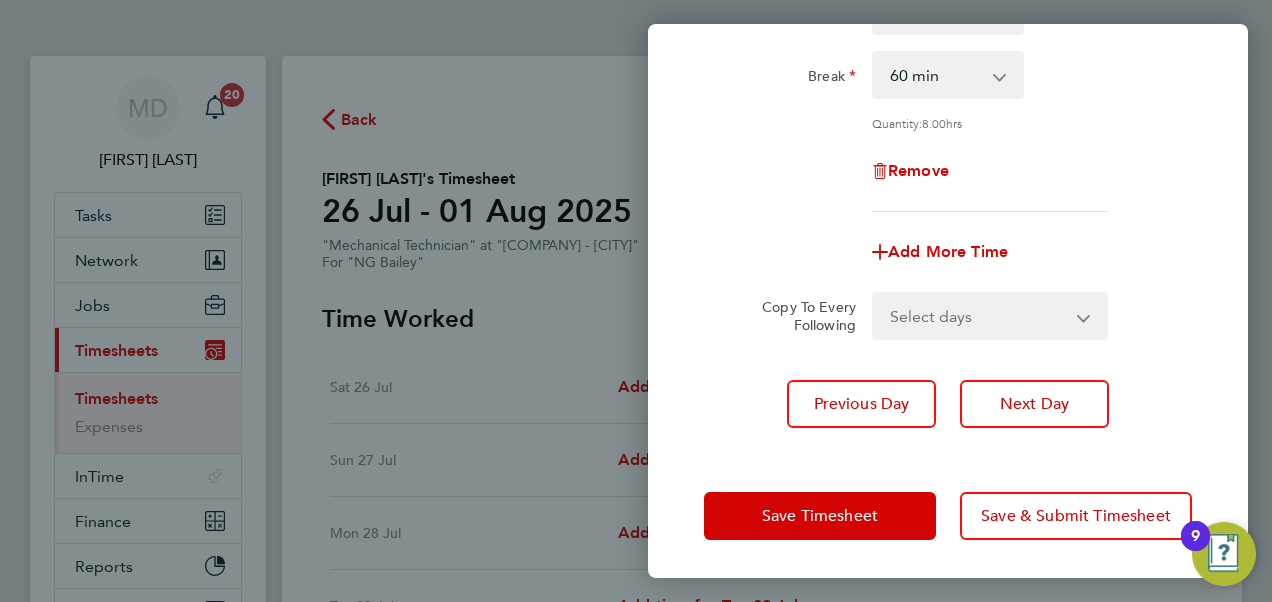 click on "Select days   Day   Tuesday   Wednesday   Thursday   Friday" at bounding box center (979, 316) 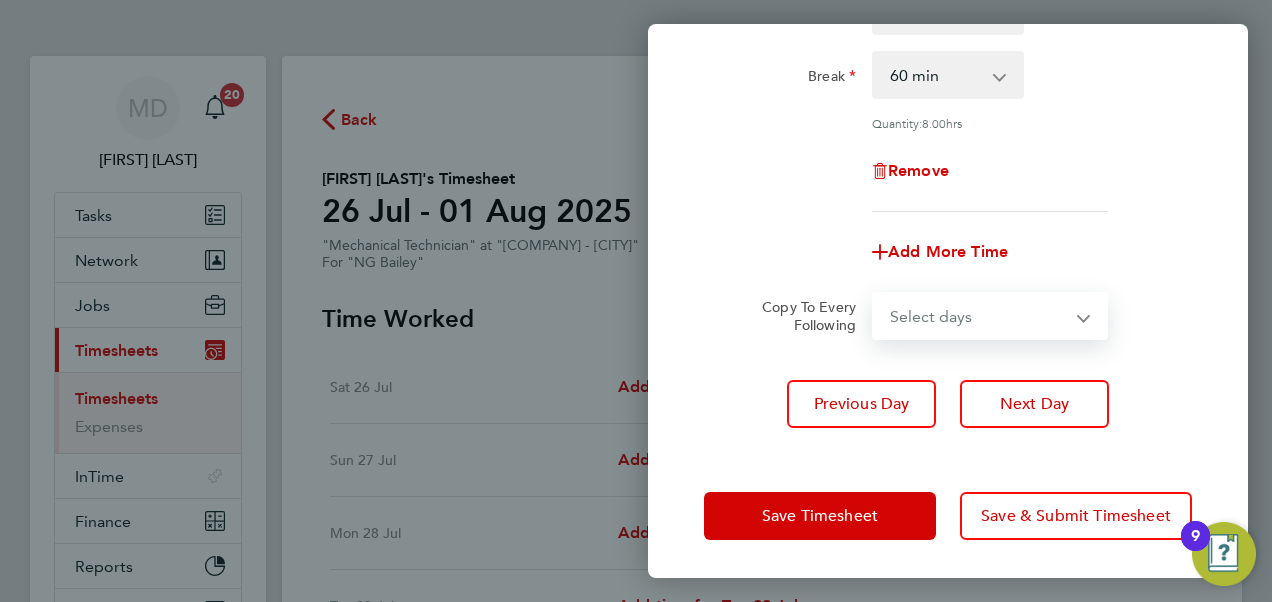 select on "DAY" 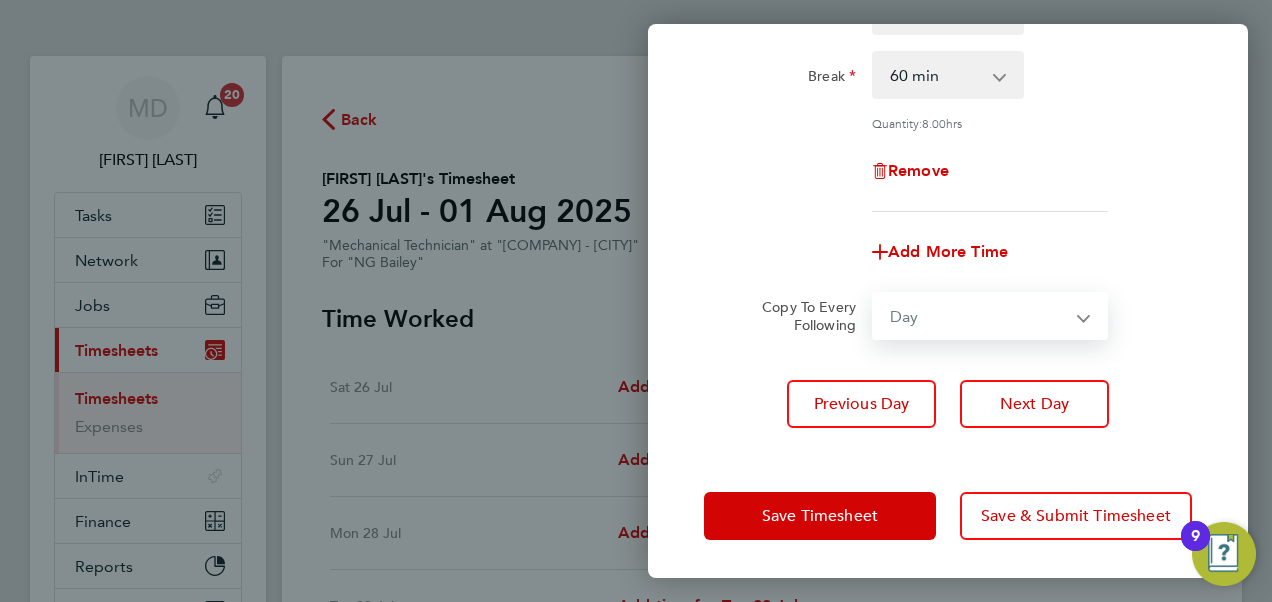 click on "Select days   Day   Tuesday   Wednesday   Thursday   Friday" at bounding box center [979, 316] 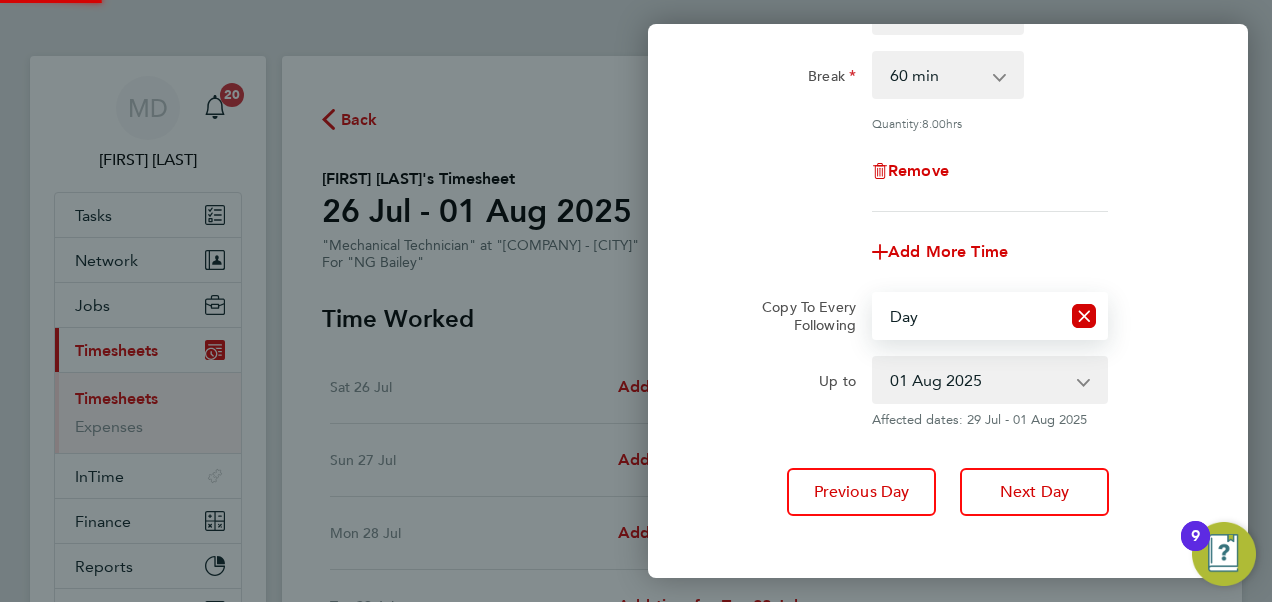 click on "Rate  BASIC - 35.65
Start Time 08:00 End Time 17:00 Break  0 min   15 min   30 min   45 min   60 min   75 min   90 min
Quantity:  8.00  hrs
Remove
Add More Time  Copy To Every Following  Select days   Day   Tuesday   Wednesday   Thursday   Friday
Up to  29 Jul 2025   30 Jul 2025   31 Jul 2025   01 Aug 2025
Affected dates: 29 Jul - 01 Aug 2025" 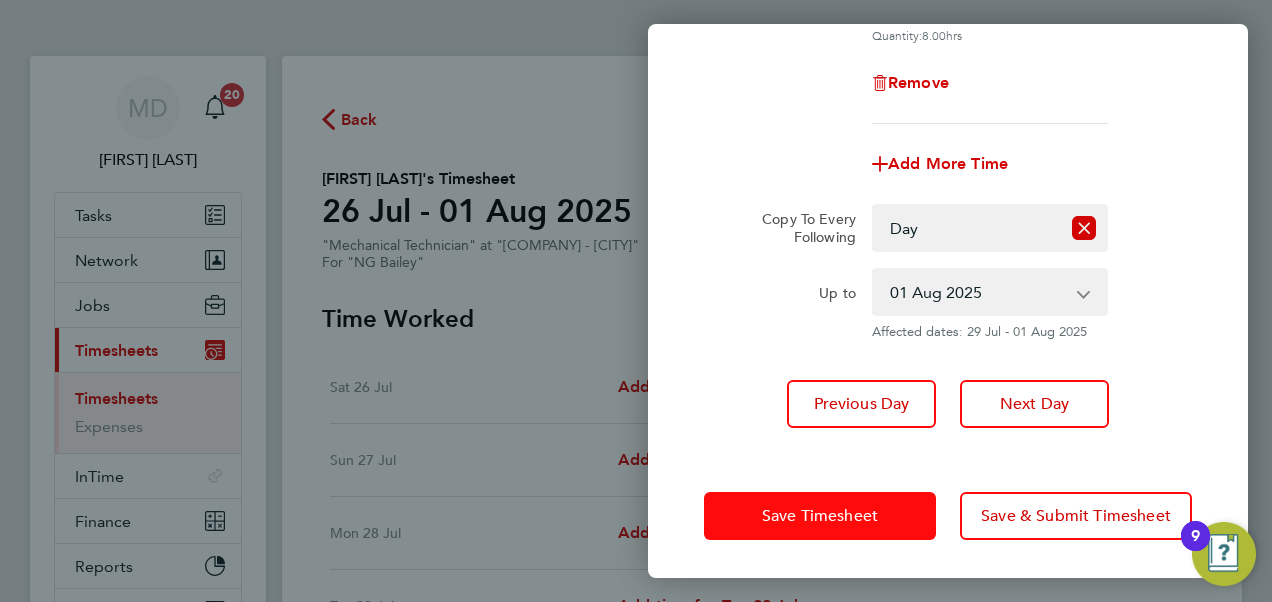click on "Save Timesheet" 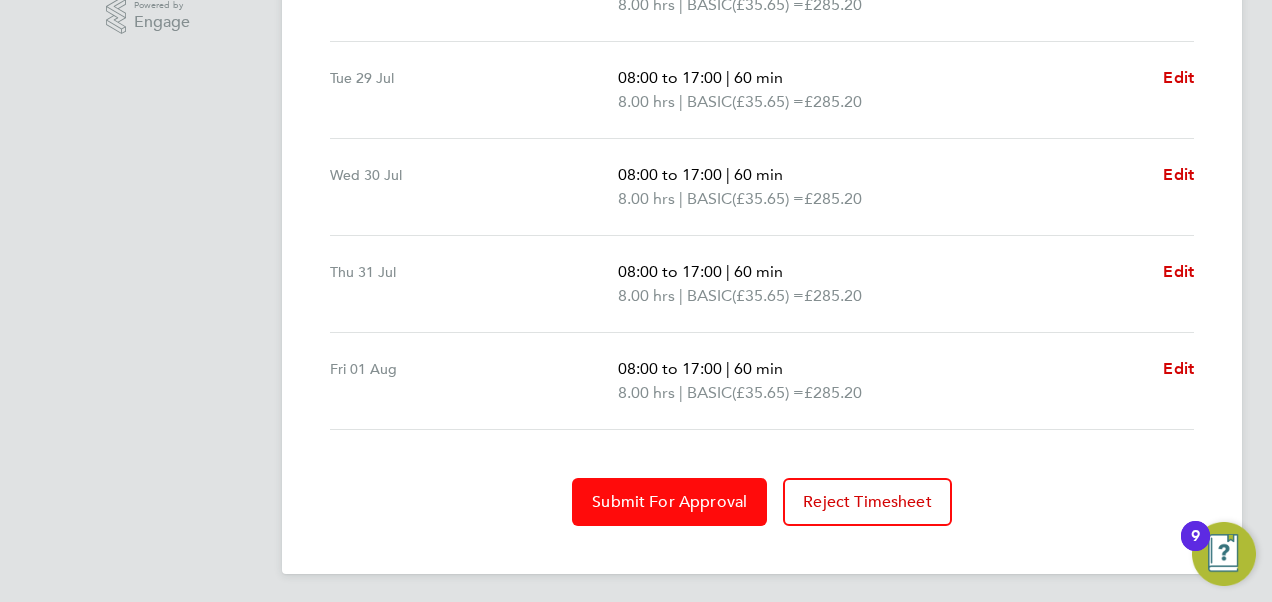 click on "Submit For Approval" 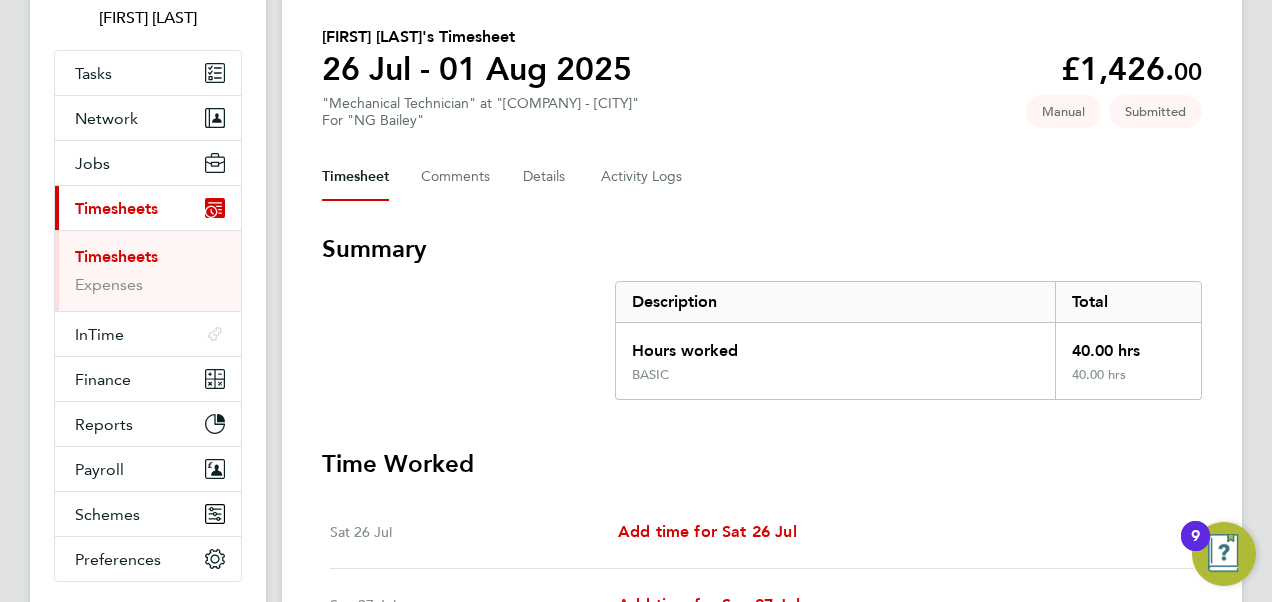 scroll, scrollTop: 0, scrollLeft: 0, axis: both 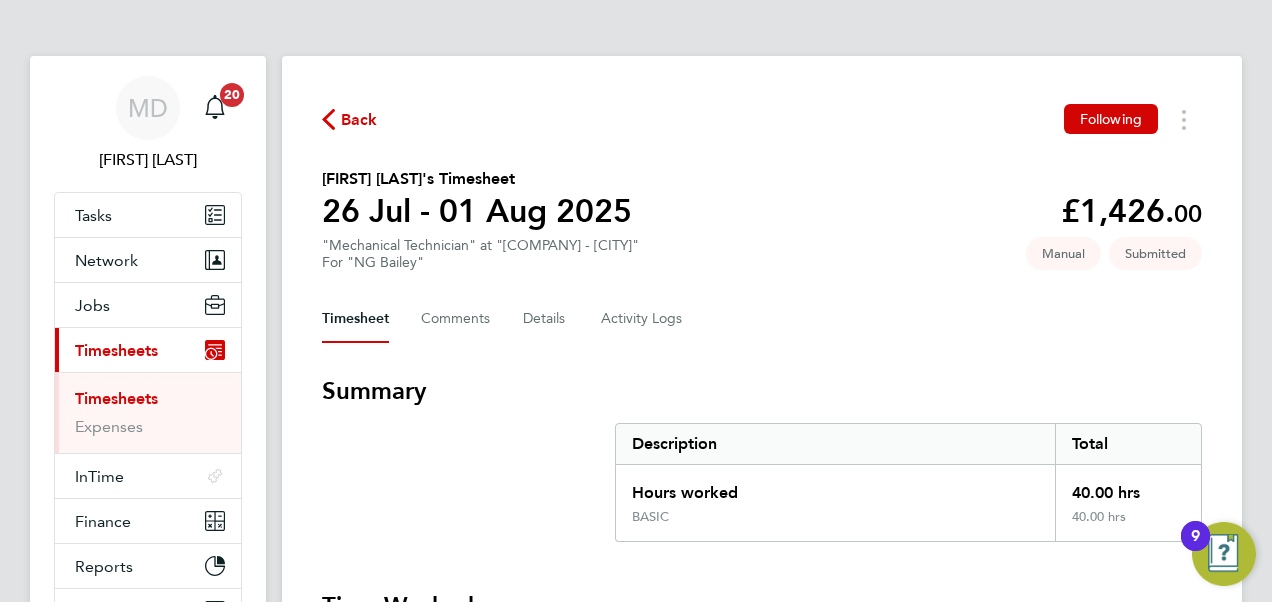 click on "Timesheets" at bounding box center [116, 398] 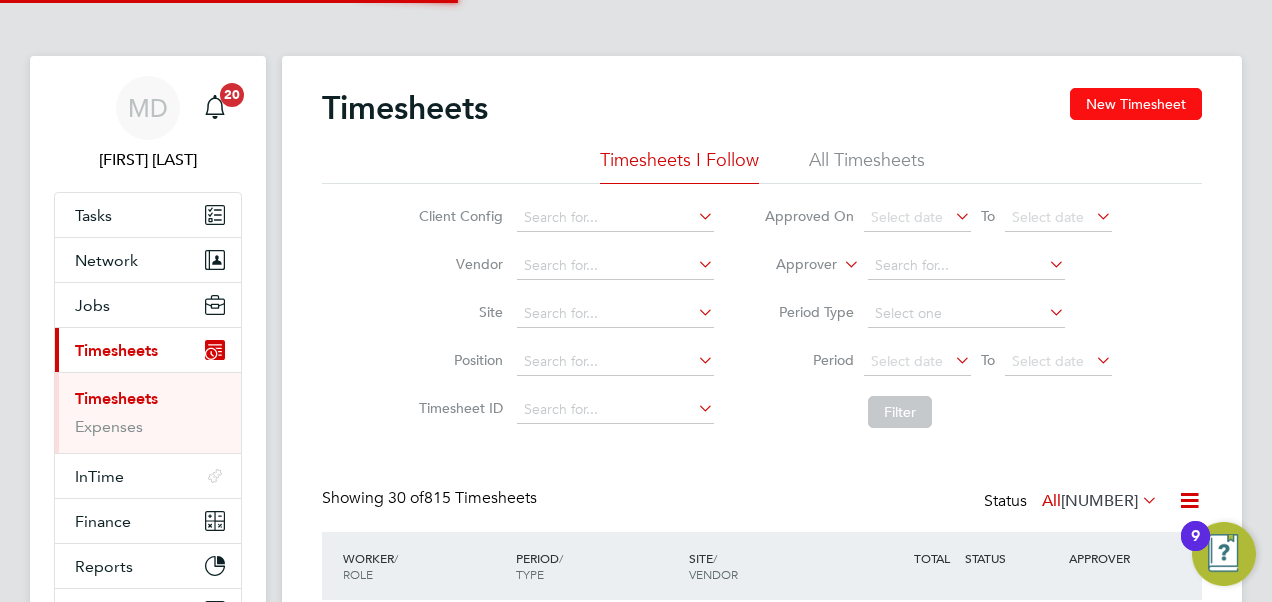 scroll, scrollTop: 10, scrollLeft: 10, axis: both 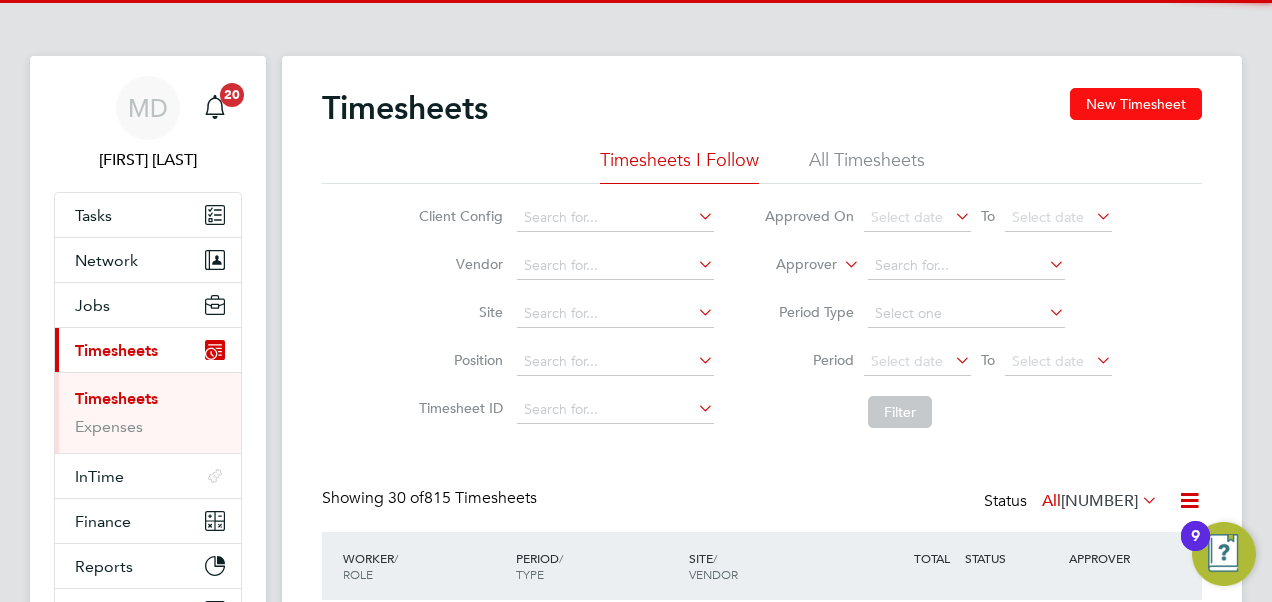 drag, startPoint x: 1140, startPoint y: 106, endPoint x: 1116, endPoint y: 111, distance: 24.5153 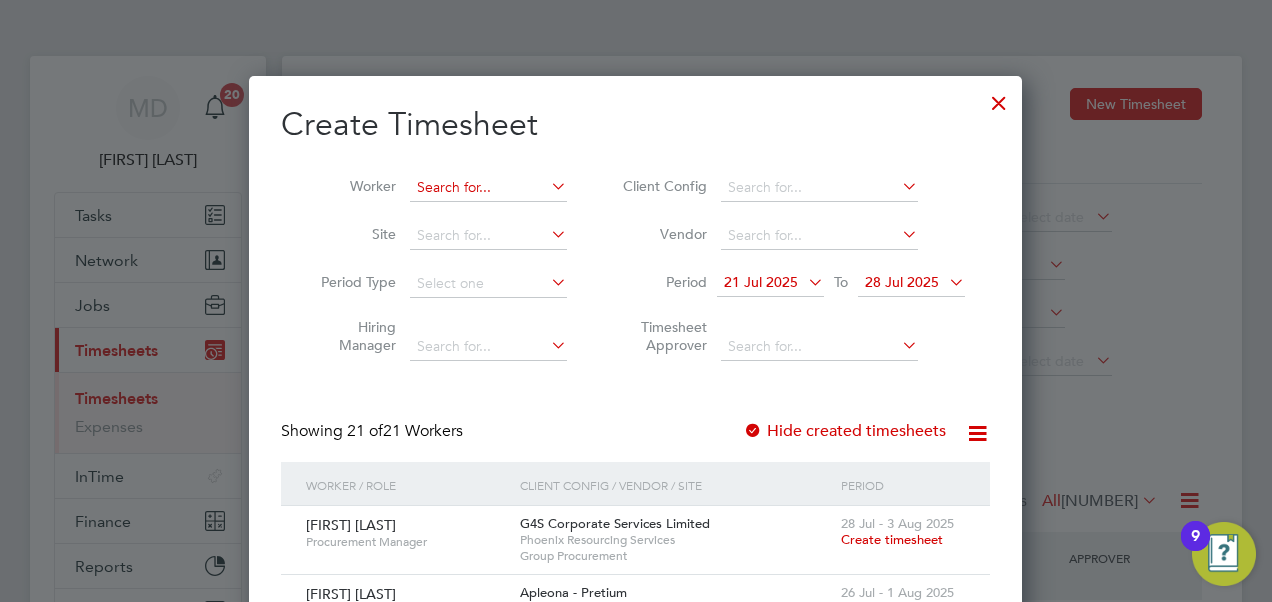click at bounding box center [488, 188] 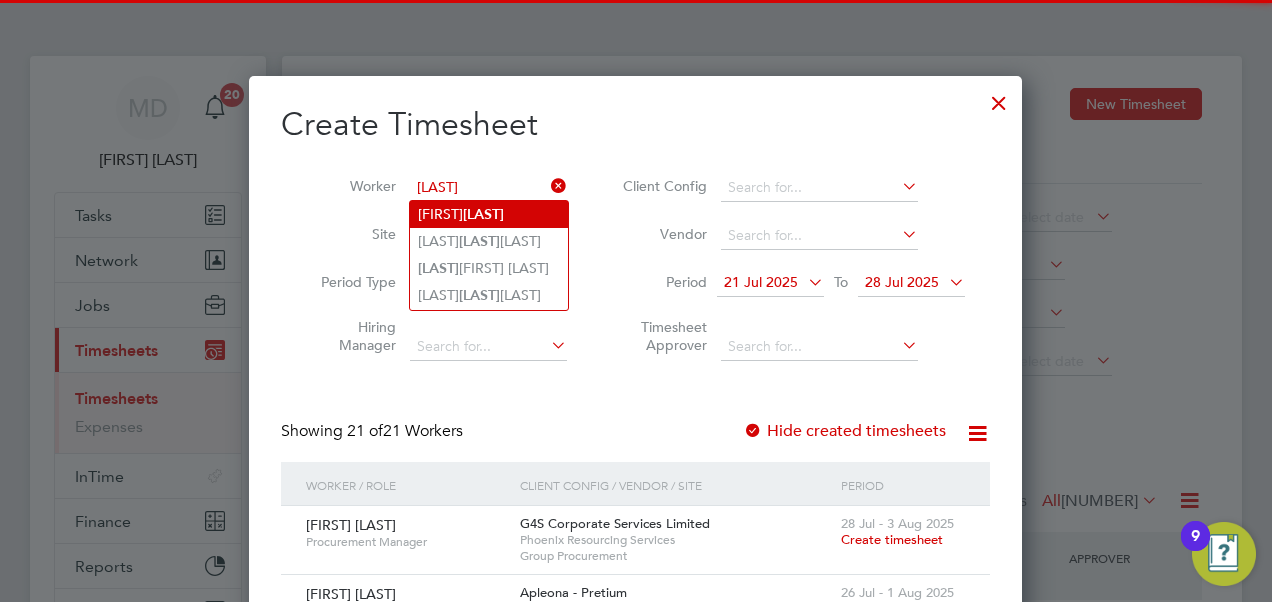 click on "Joshua  Aregbe" 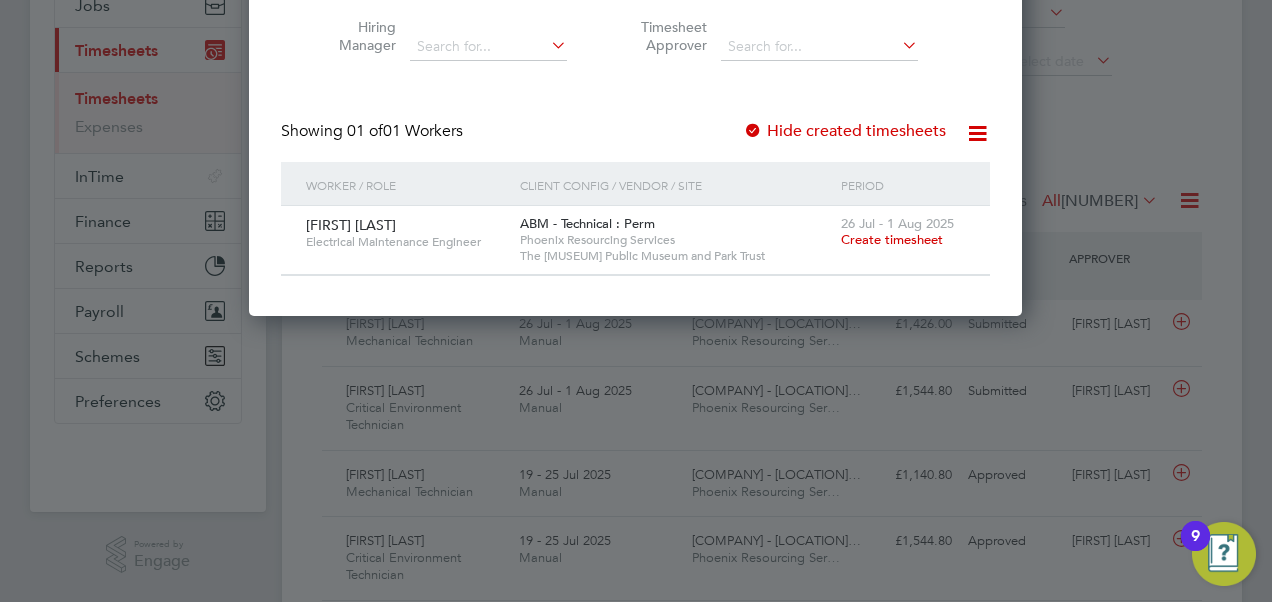 click on "Create timesheet" at bounding box center [892, 239] 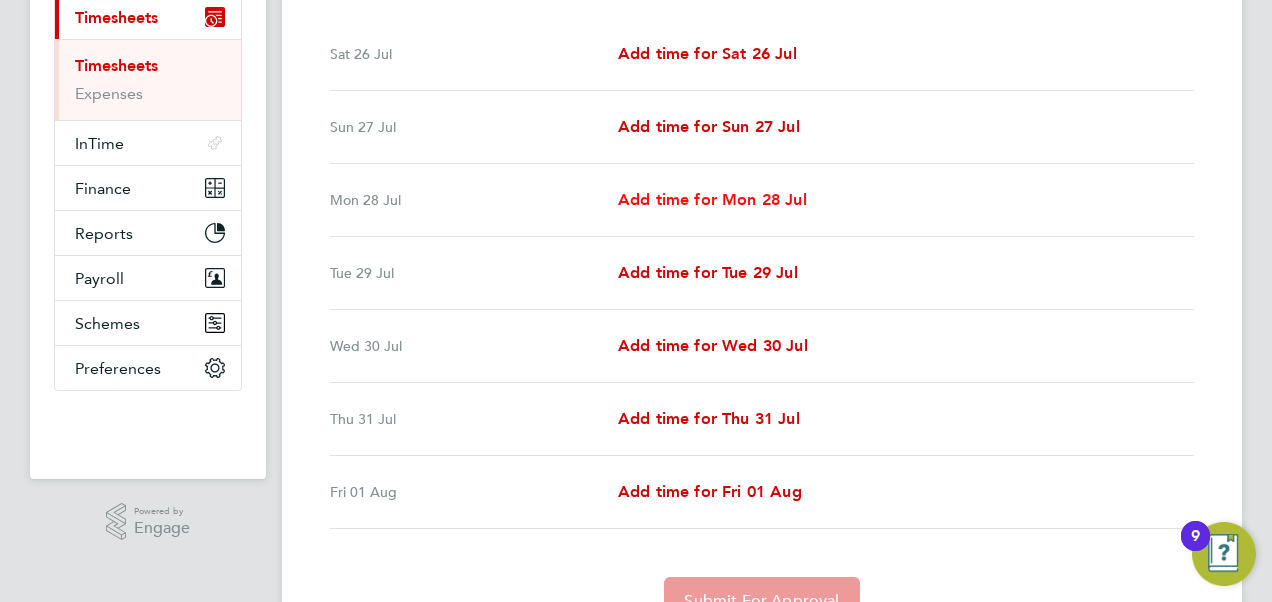 click on "Add time for Mon 28 Jul" at bounding box center [712, 200] 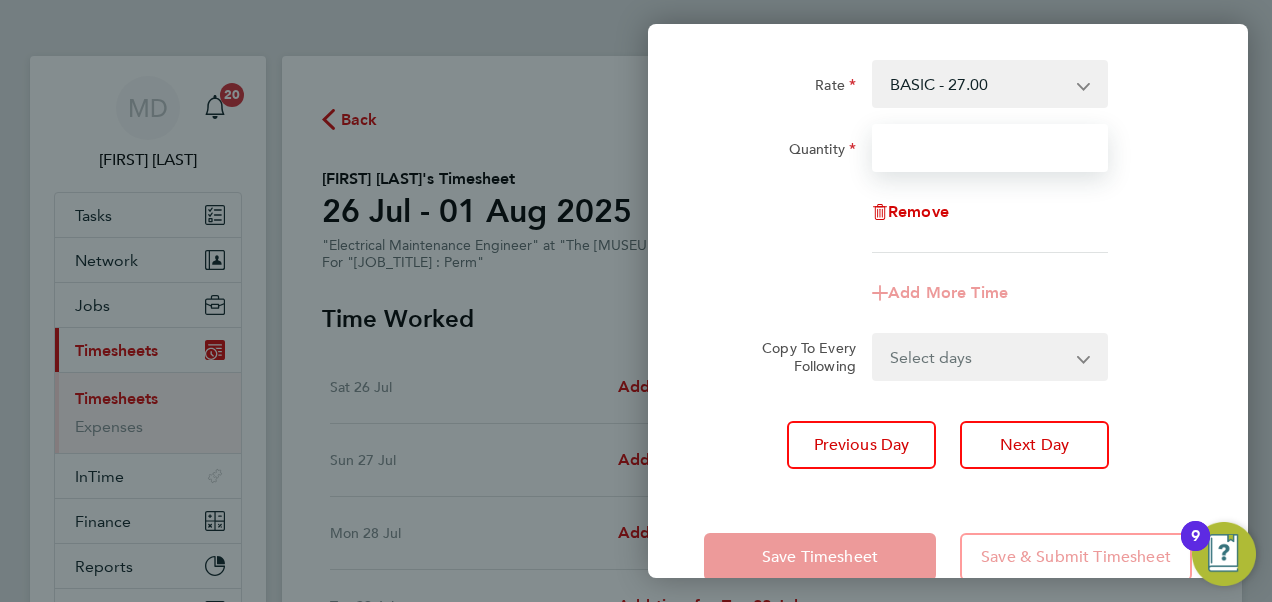 click on "Quantity" at bounding box center [990, 148] 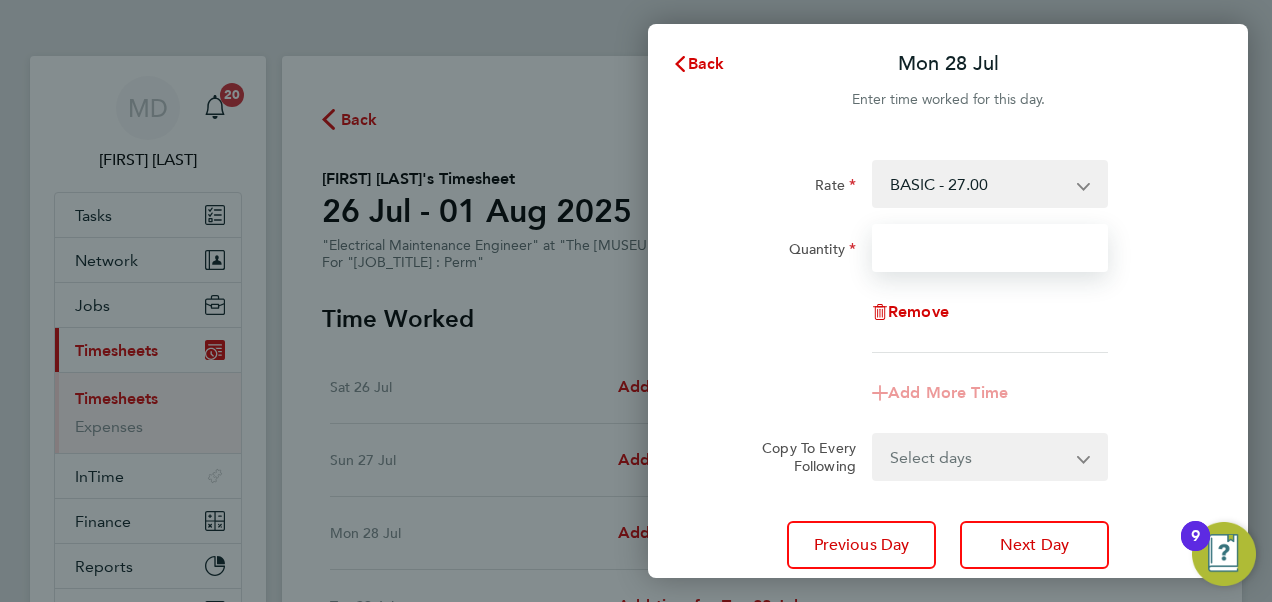 click on "Quantity" at bounding box center (990, 248) 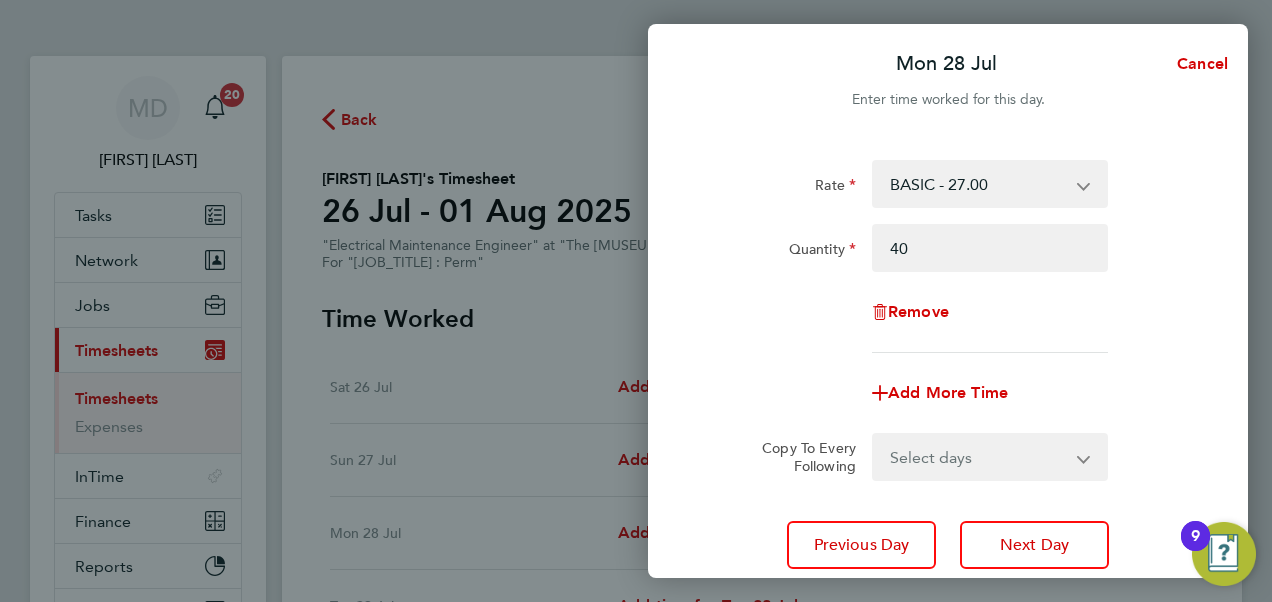 click on "Rate  BASIC - 27.00   Basic - 6,300.00
Quantity 40
Remove" 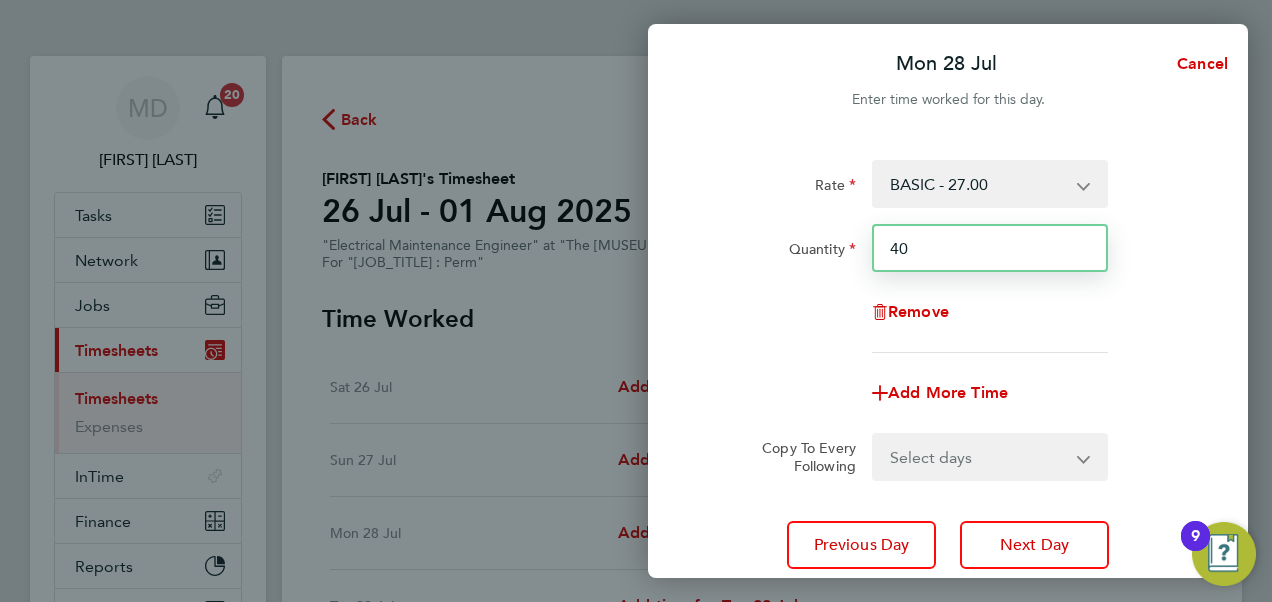 drag, startPoint x: 926, startPoint y: 240, endPoint x: 793, endPoint y: 248, distance: 133.24039 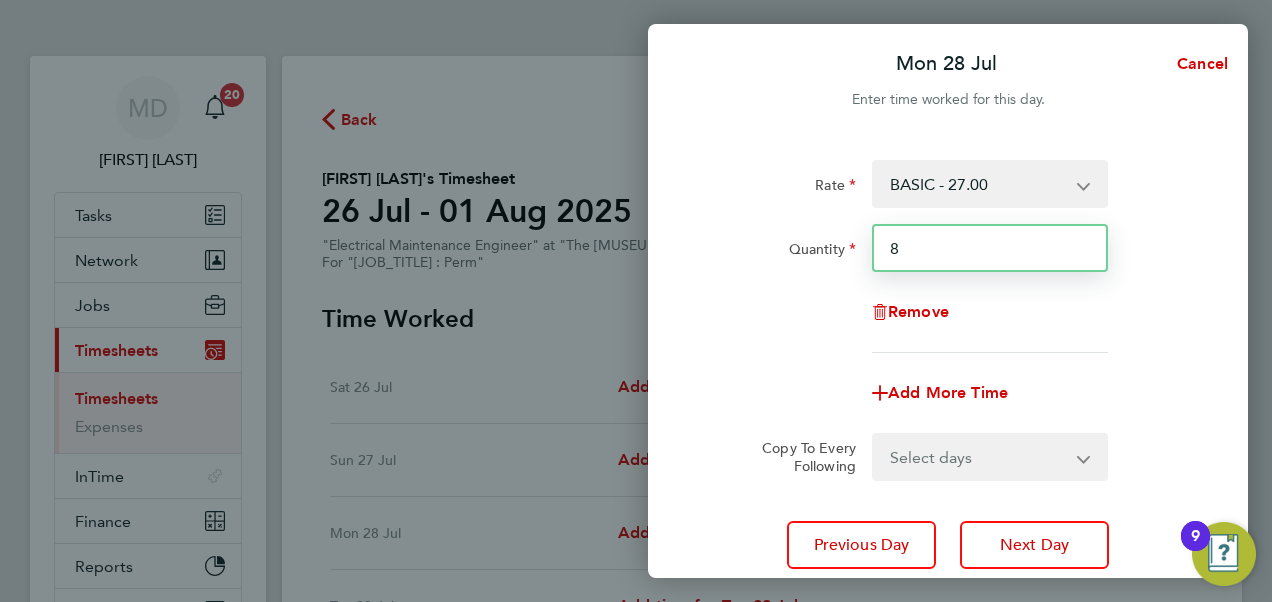 type on "8" 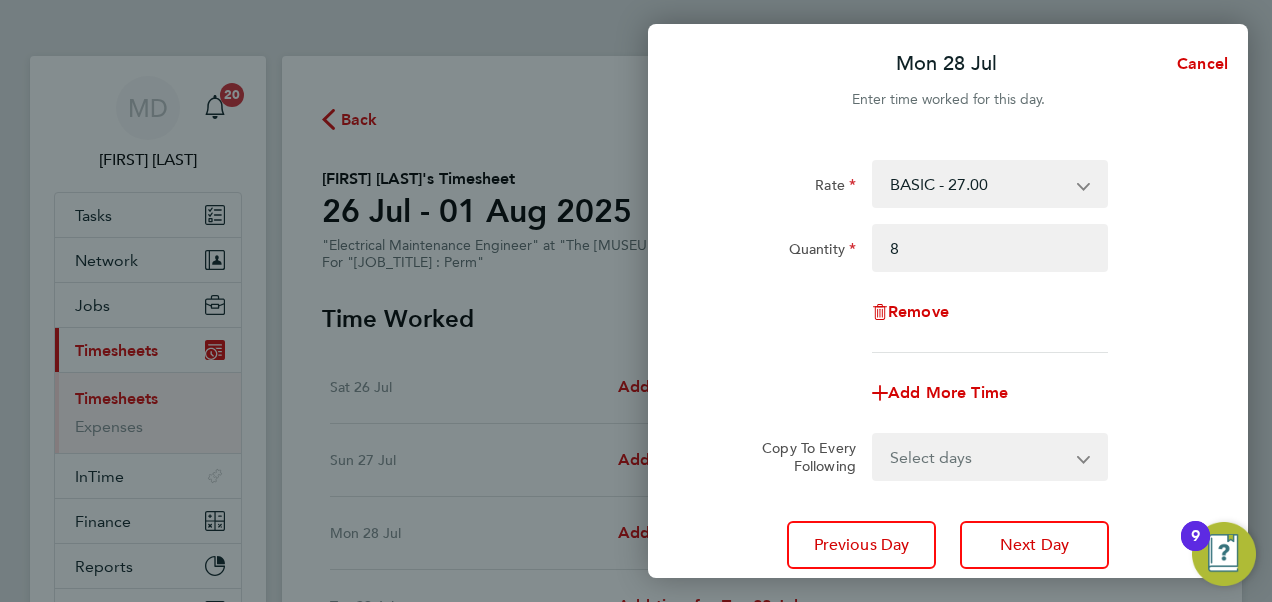 click on "Remove" 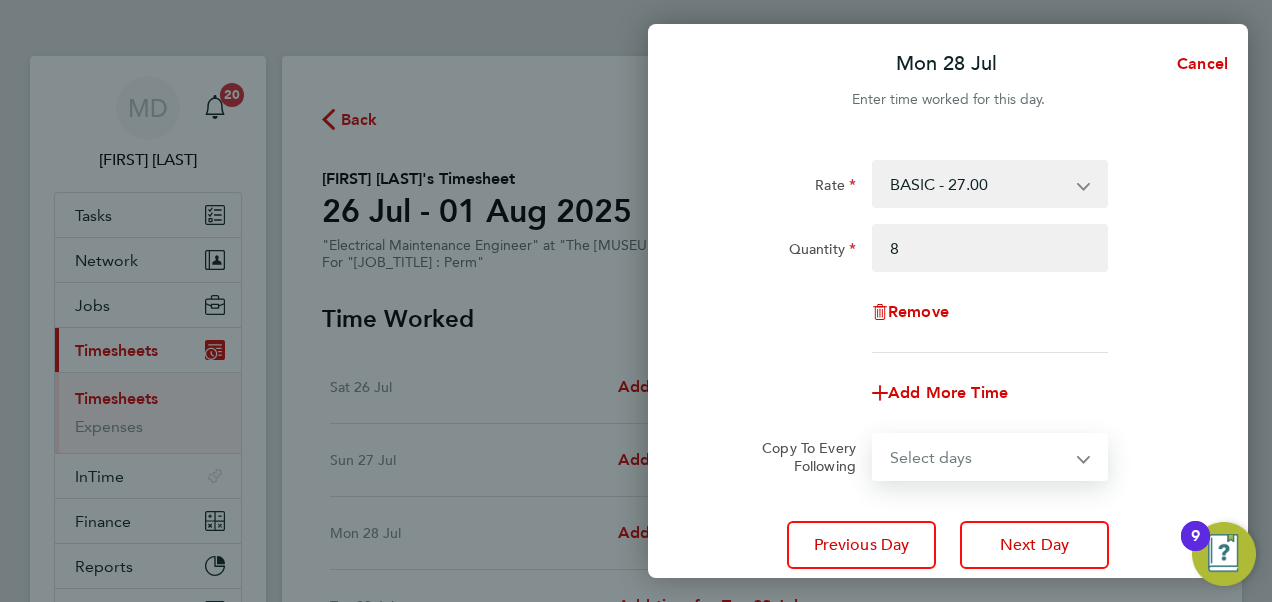 select on "DAY" 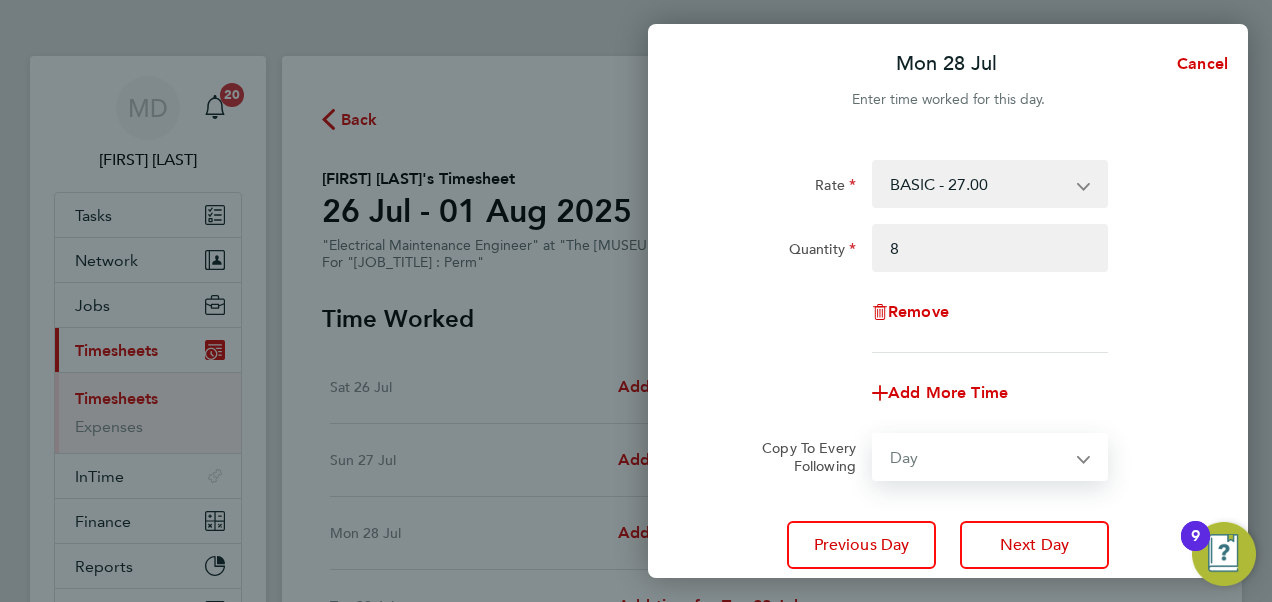 click on "Select days   Day   Tuesday   Wednesday   Thursday   Friday" at bounding box center [979, 457] 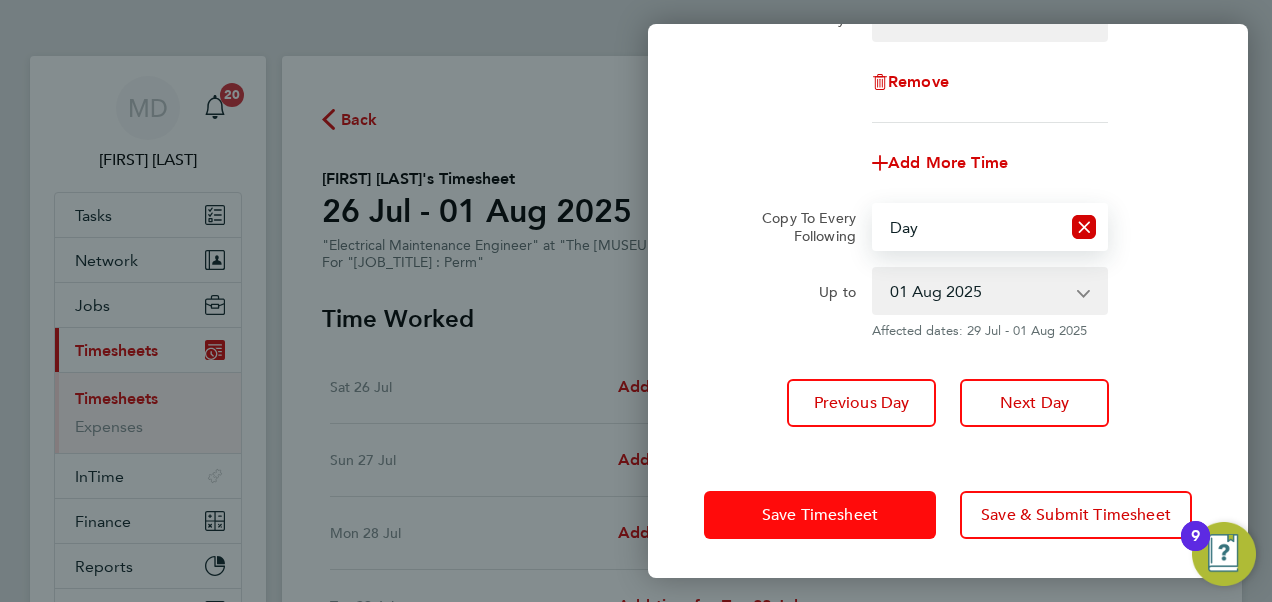 click on "Save Timesheet" 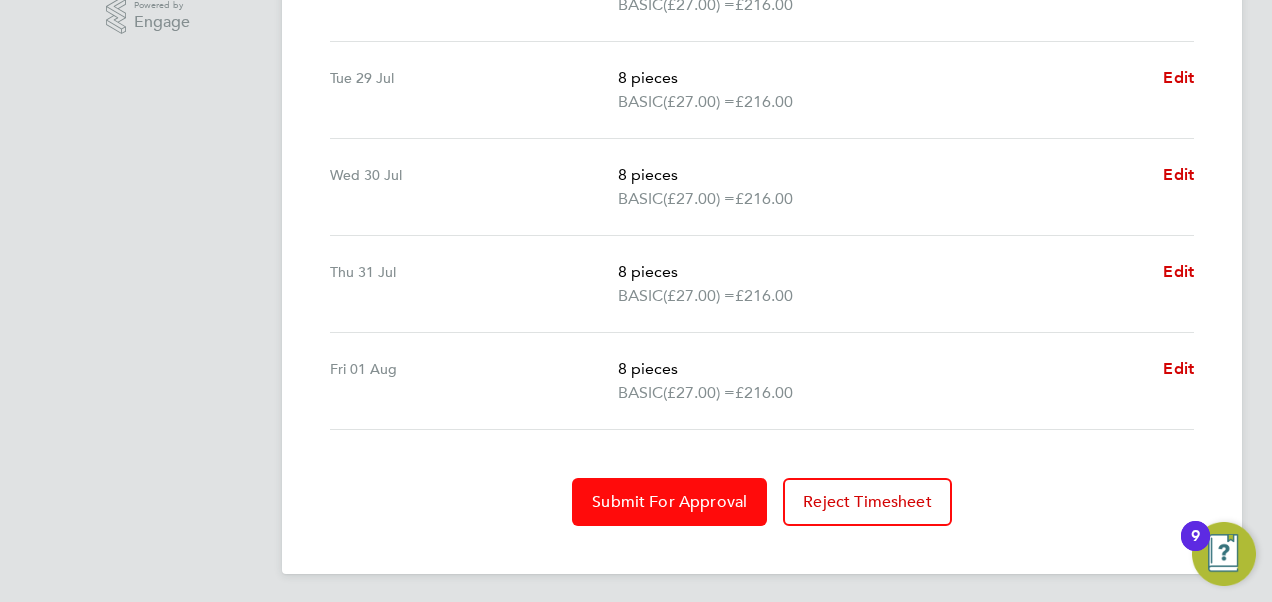 click on "Submit For Approval" 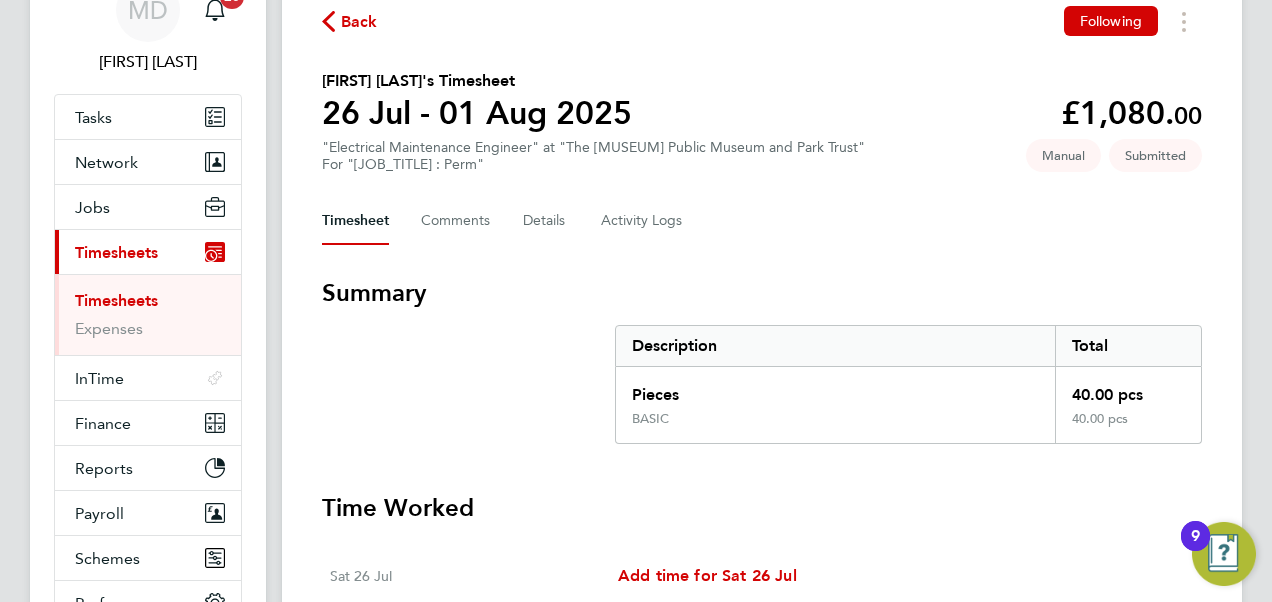 scroll, scrollTop: 0, scrollLeft: 0, axis: both 